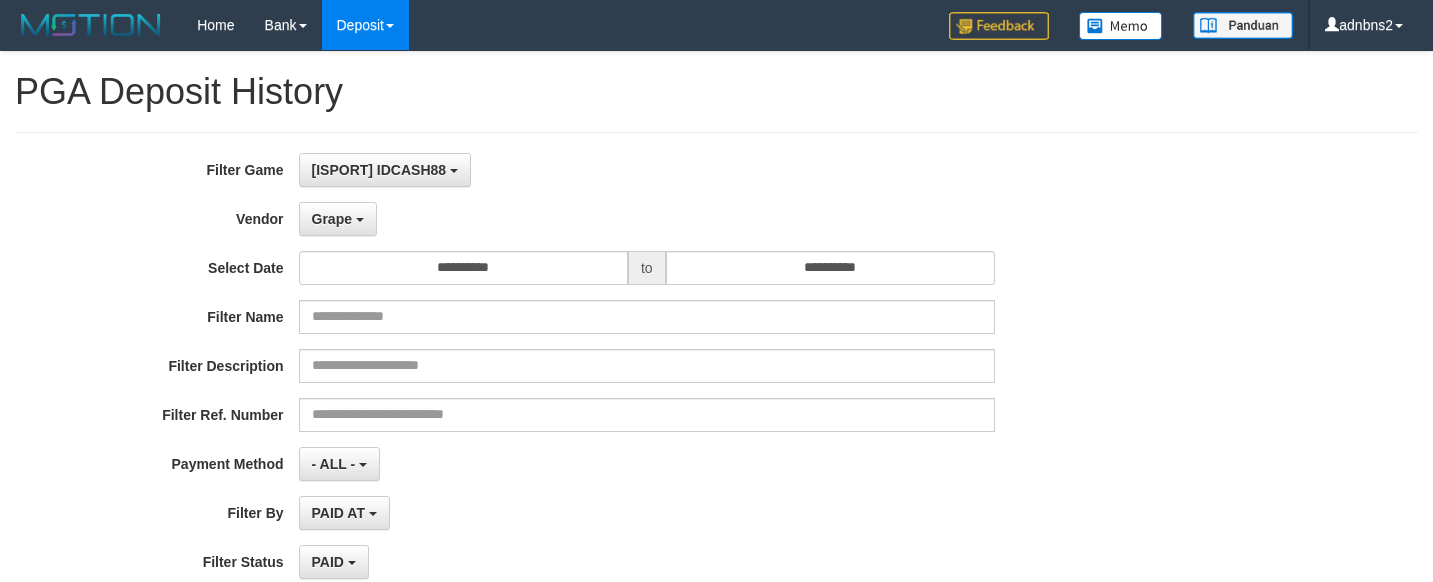 select on "**********" 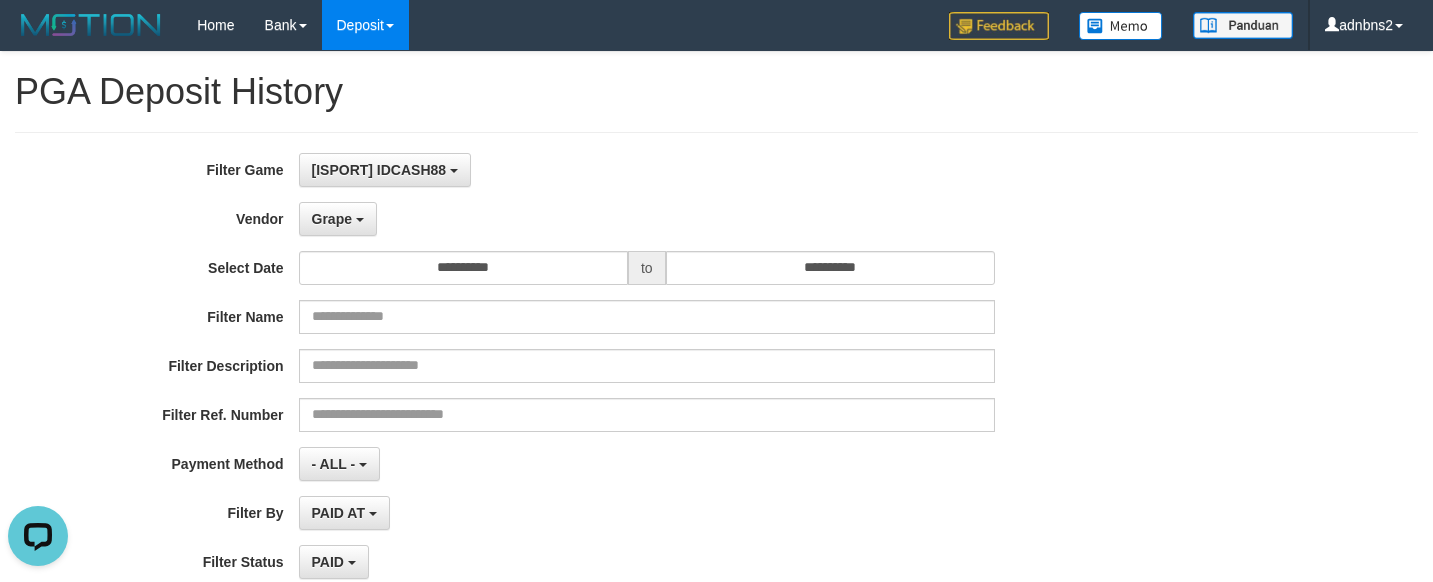 scroll, scrollTop: 0, scrollLeft: 0, axis: both 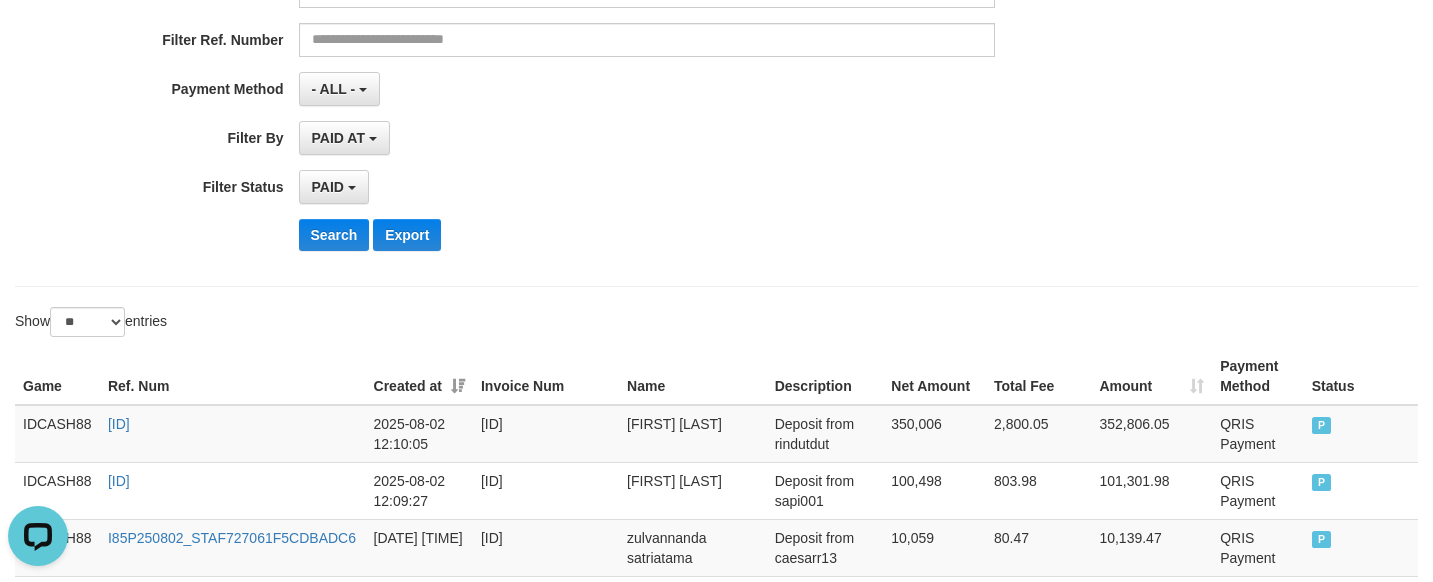 click on "**********" at bounding box center [716, 22] 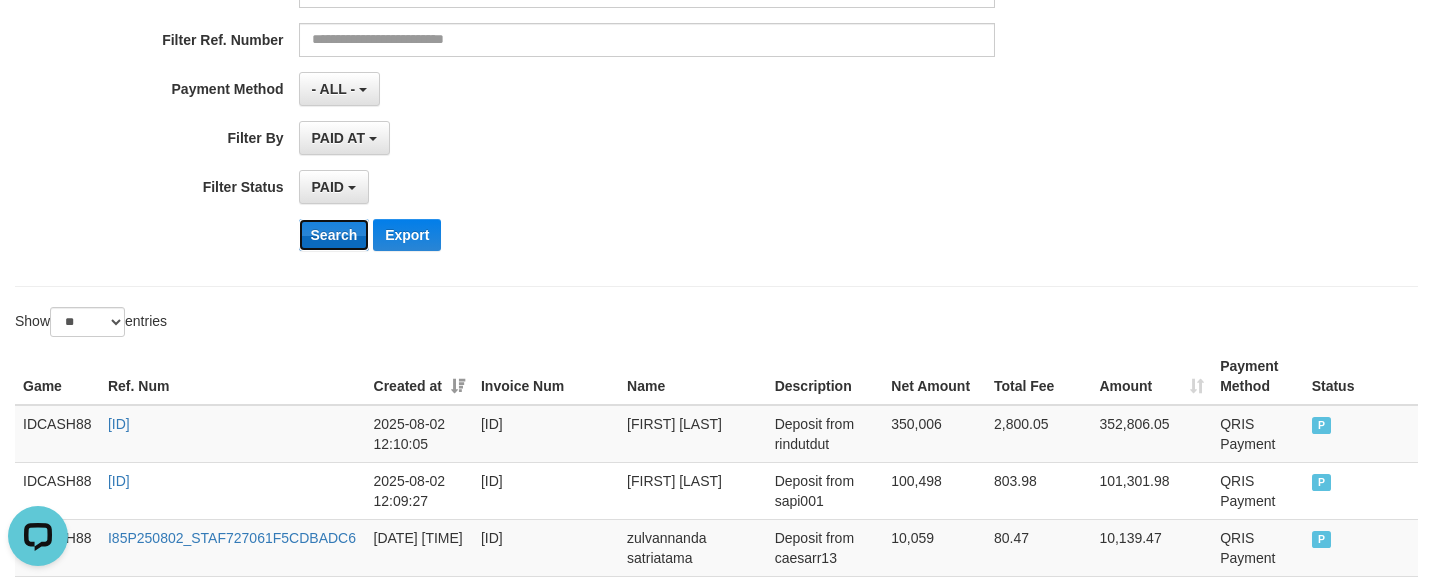 click on "Search" at bounding box center [334, 235] 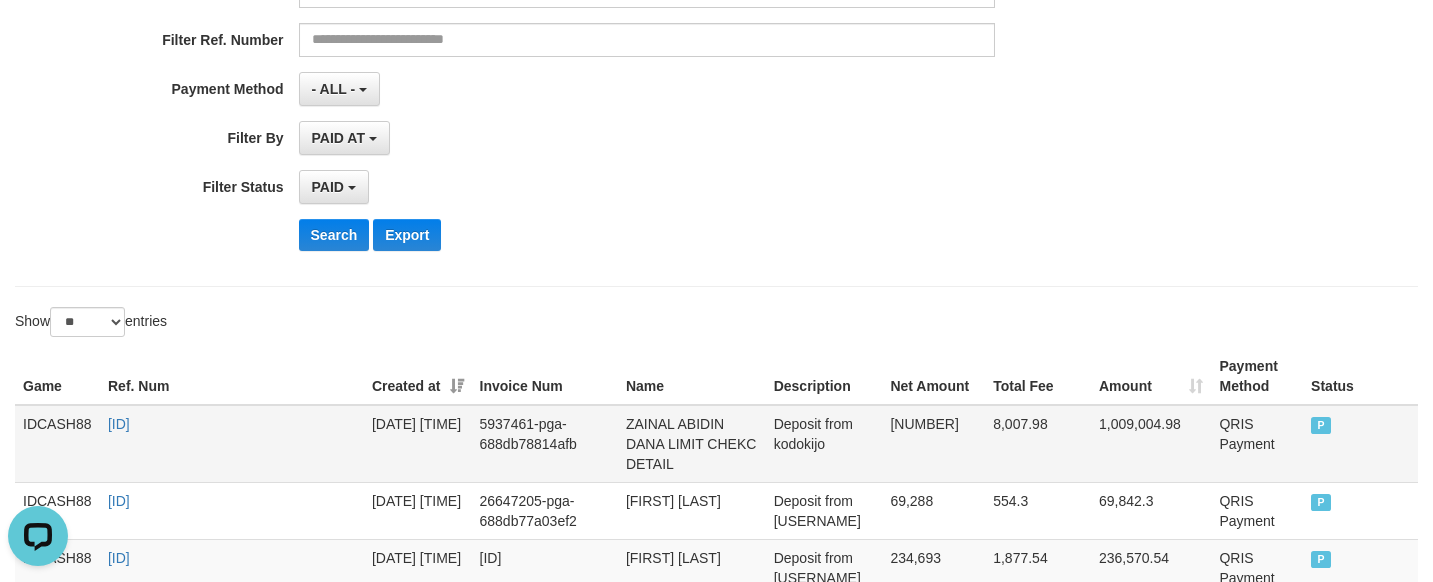 click on "IDCASH88" at bounding box center (57, 444) 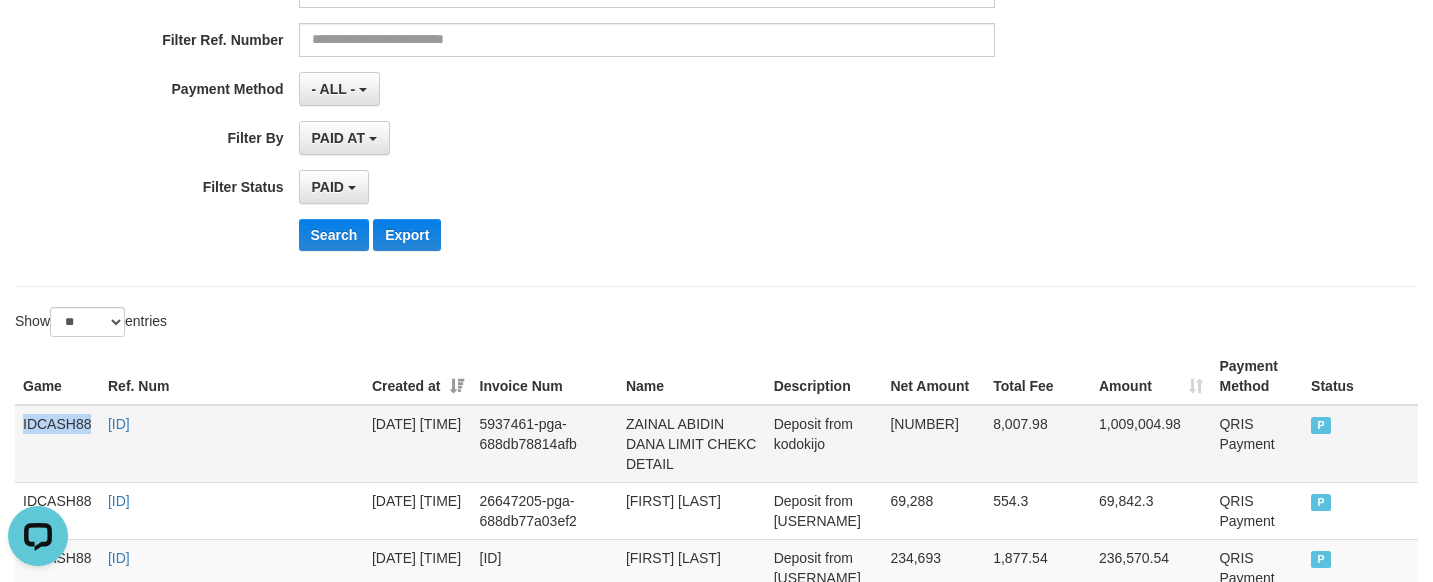 click on "IDCASH88" at bounding box center (57, 444) 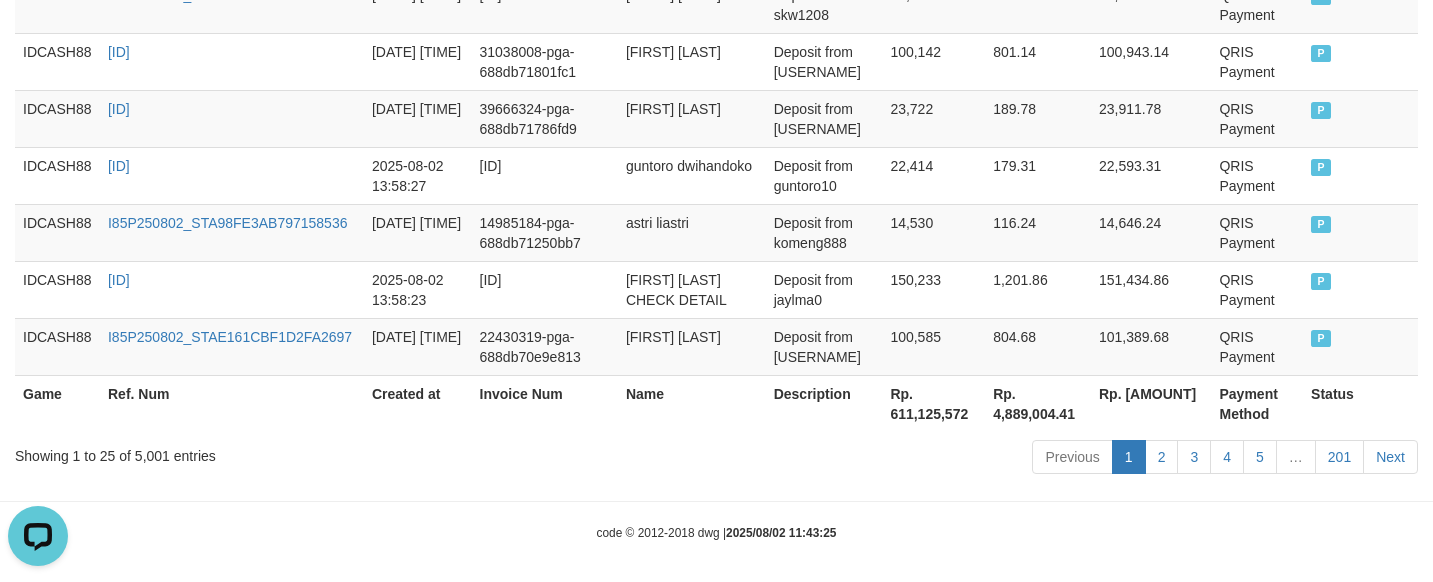 scroll, scrollTop: 1860, scrollLeft: 0, axis: vertical 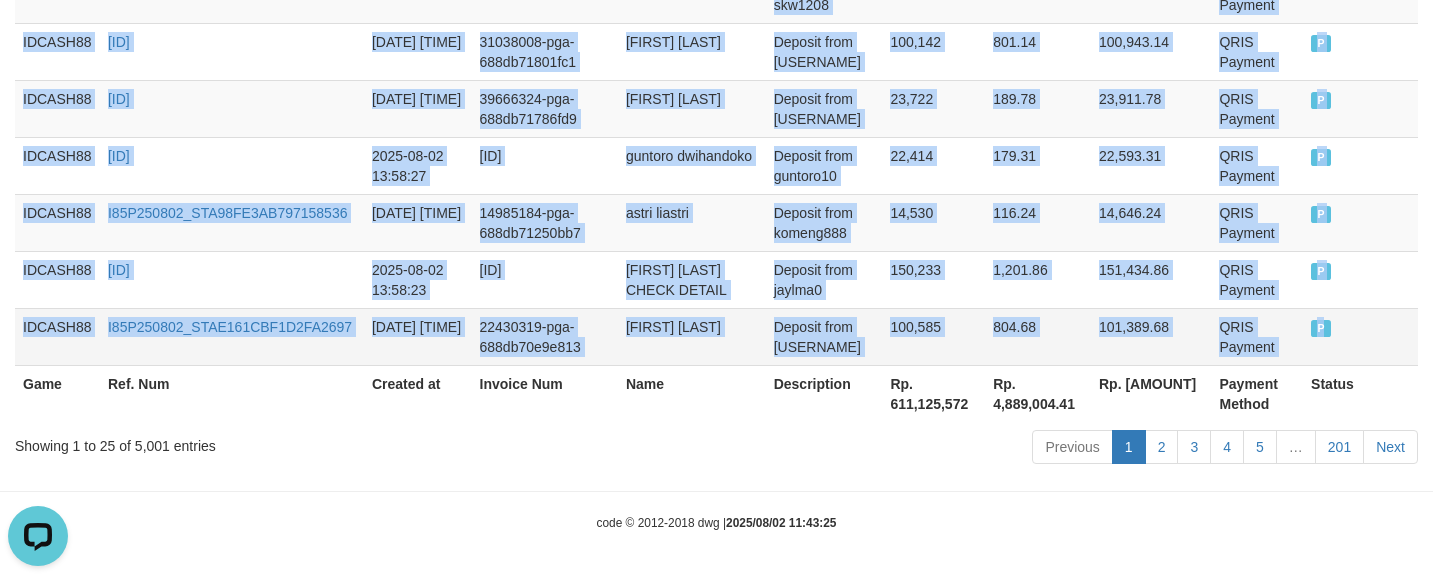 click on "P" at bounding box center (1360, 336) 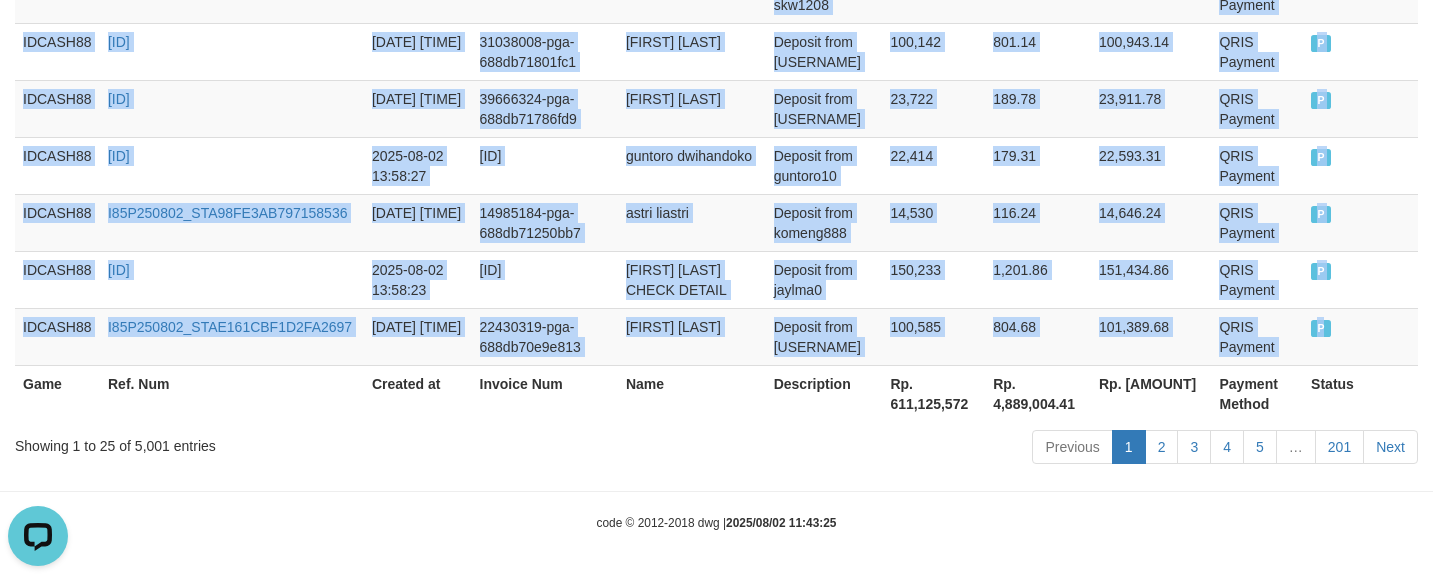 copy on "IDCASH88 [ID] [DATE] [TIME] [ID] [FIRST] [LAST] DANA LIMIT CHEKC DETAIL Deposit from [USERNAME] [NUMBER] [PRICE] [NUMBER] QRIS Payment P   IDCASH88 [ID] [DATE] [TIME] [ID] [FIRST] [LAST] Deposit from [USERNAME] [NUMBER] [PRICE] [NUMBER] QRIS Payment P   IDCASH88 [ID] [DATE] [TIME] [ID] [FIRST] [LAST] Deposit from [USERNAME] [NUMBER] [PRICE] [NUMBER] QRIS Payment P   IDCASH88 [ID] [DATE] [TIME] [ID] [FIRST] [LAST] ASK IF WD Deposit from [USERNAME] [NUMBER] [PRICE] [NUMBER] QRIS Payment P   IDCASH88 [ID] [DATE] [TIME] [ID] [FIRST] [LAST] Deposit from [USERNAME] [NUMBER] [PRICE] [NUMBER] QRIS Payment P   IDCASH88 [ID] [DATE] [TIME] [ID] [FIRST] [LAST] Deposit from [USERNAME] [NUMBER] [PRICE]..." 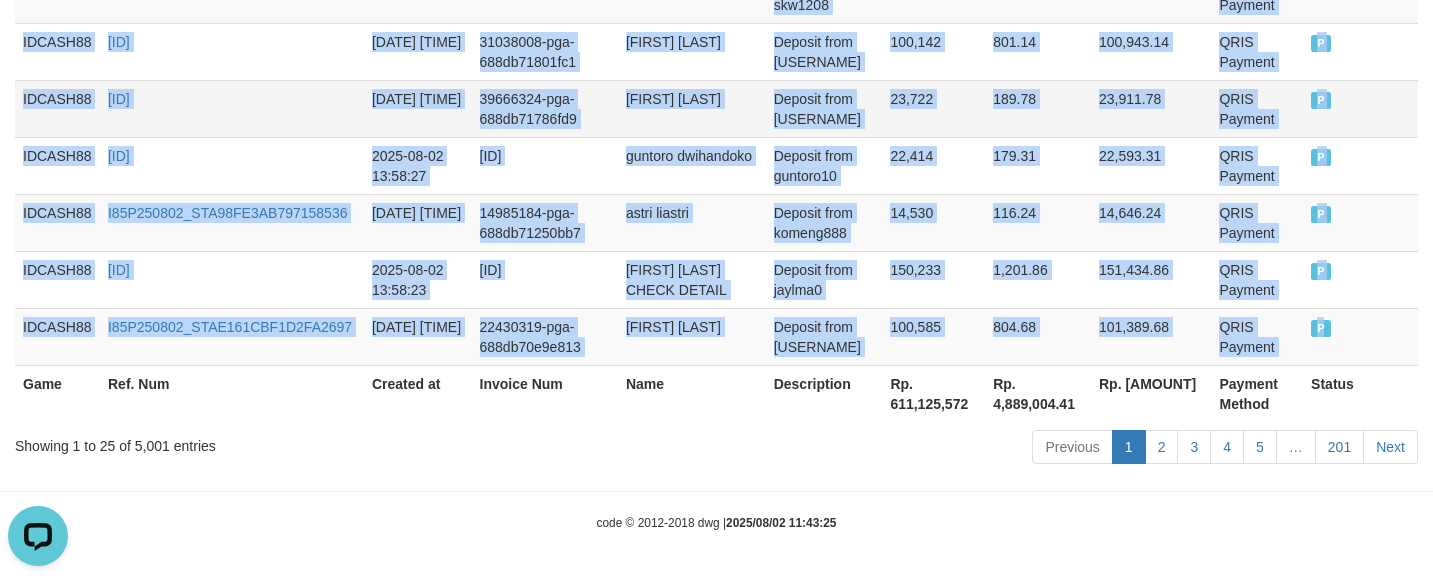 click on "[FIRST] [LAST]" at bounding box center [692, 108] 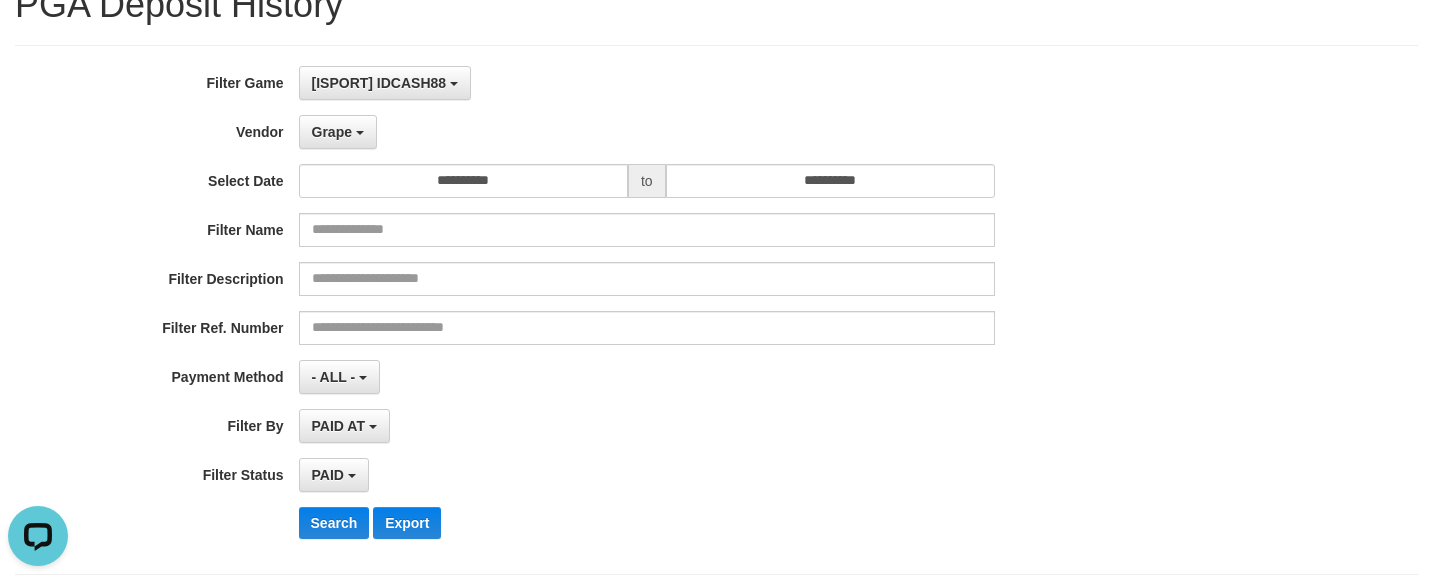 scroll, scrollTop: 375, scrollLeft: 0, axis: vertical 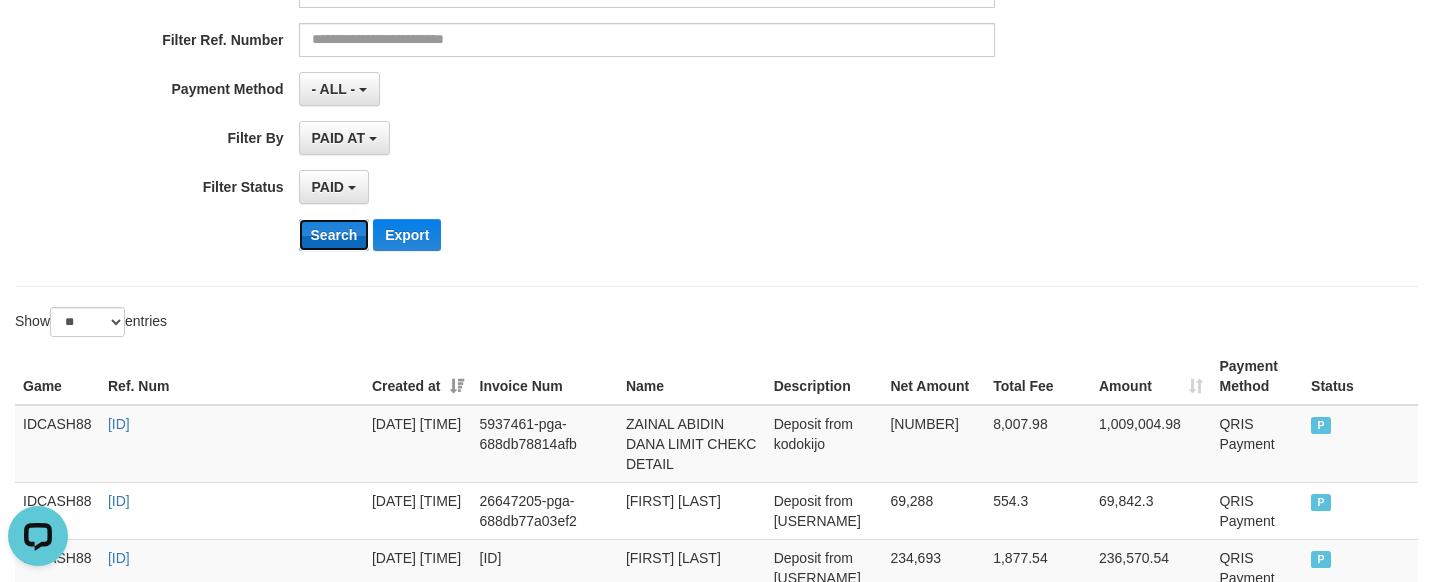 click on "Search" at bounding box center [334, 235] 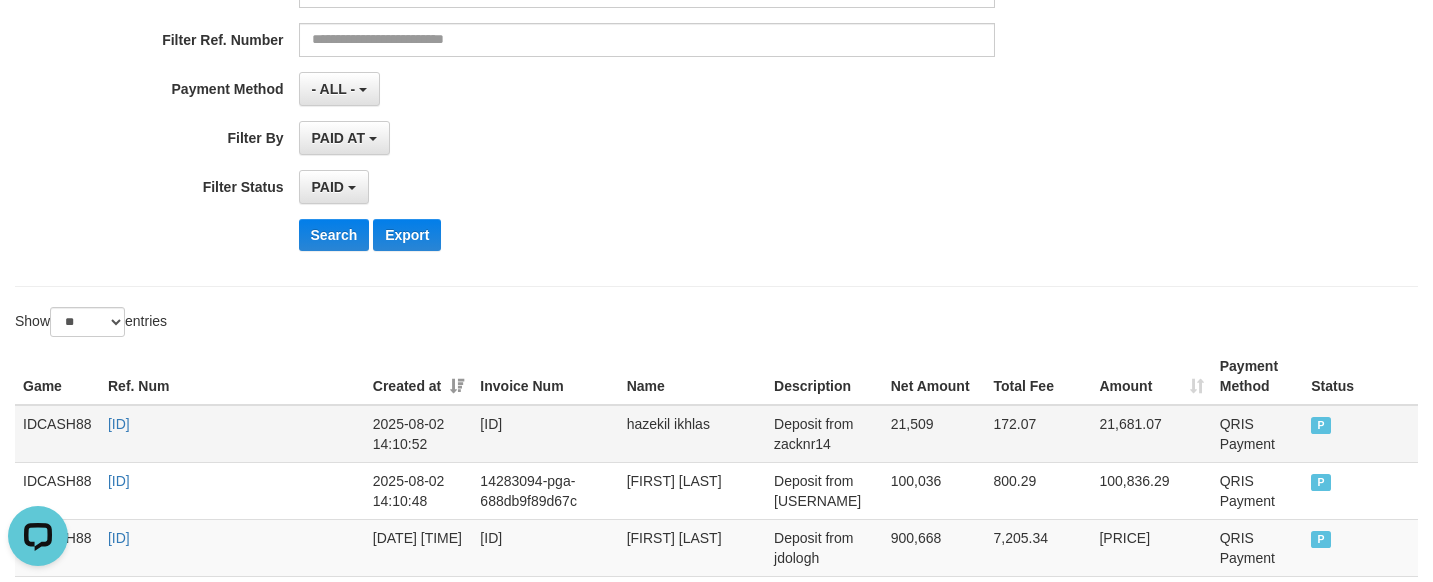 click on "IDCASH88" at bounding box center [57, 434] 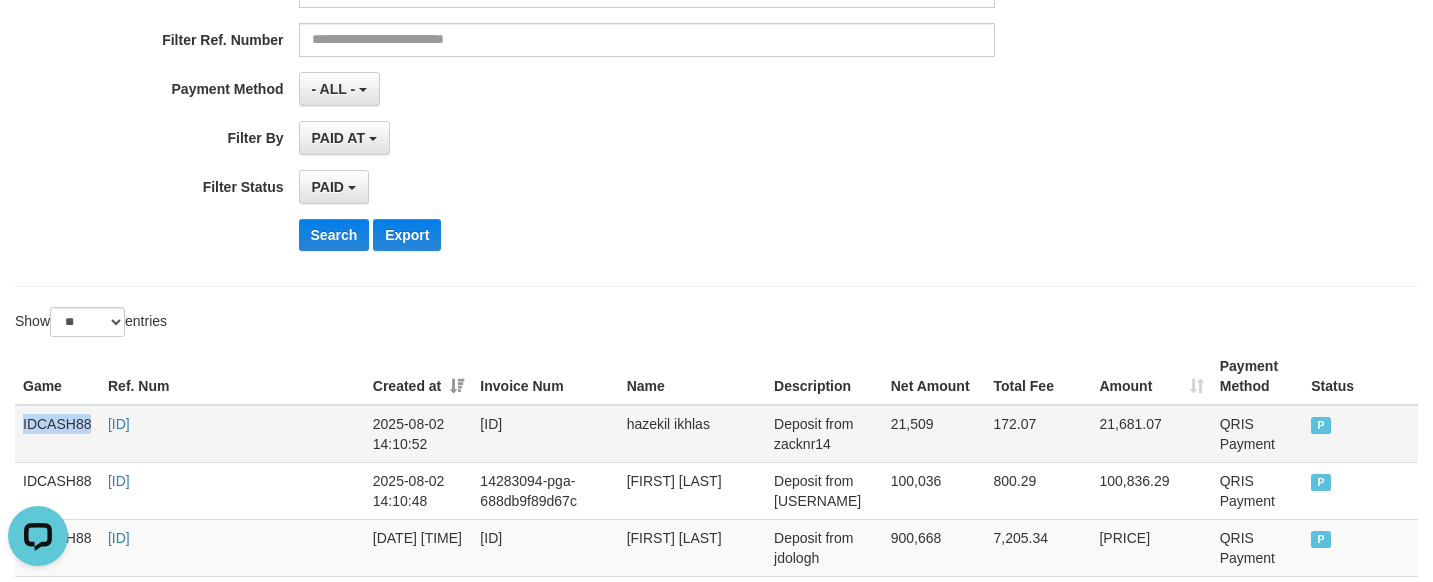 click on "IDCASH88" at bounding box center (57, 434) 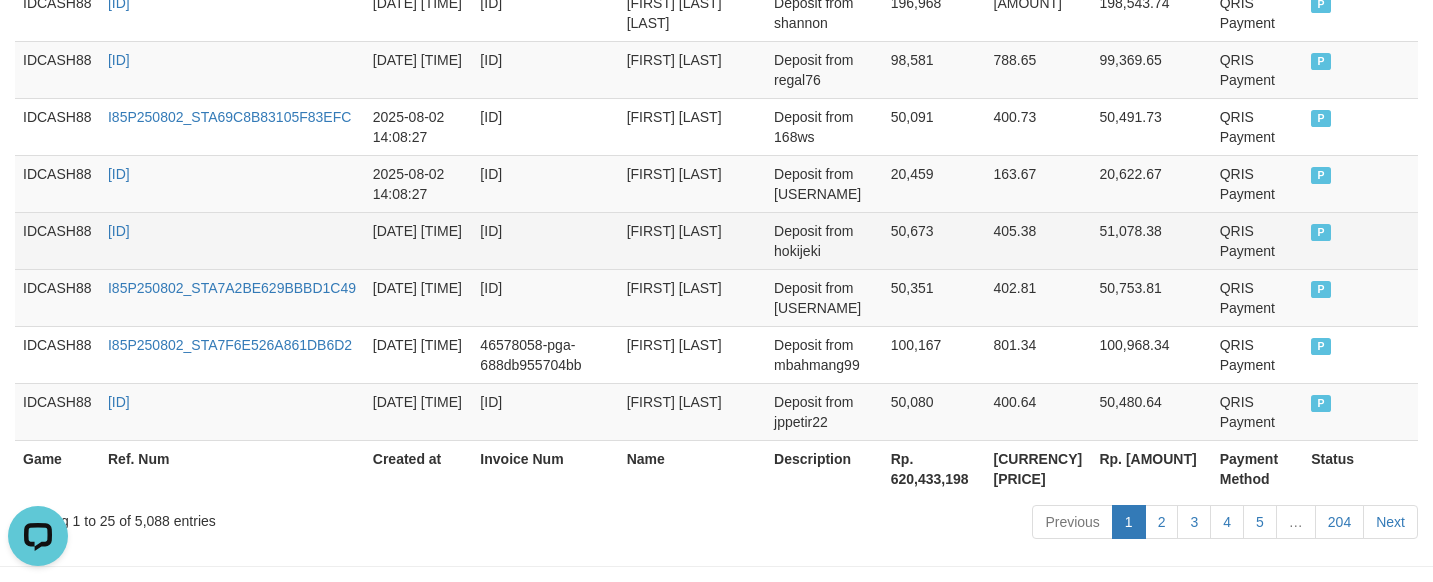 scroll, scrollTop: 1840, scrollLeft: 0, axis: vertical 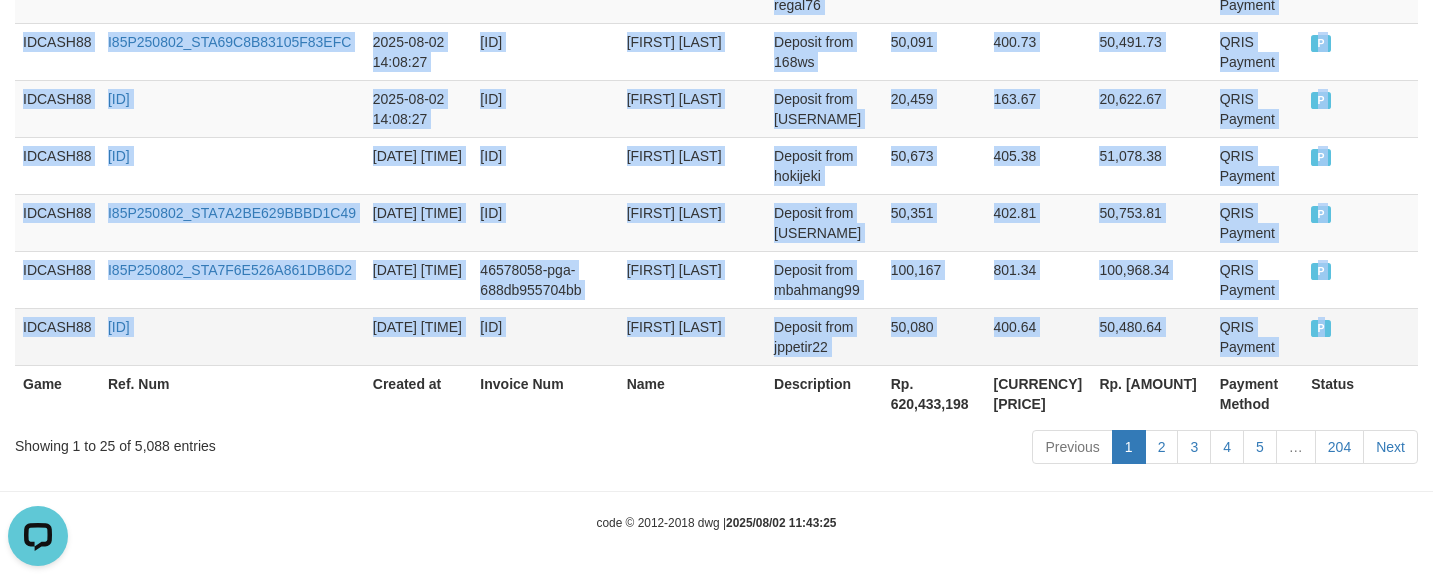 click on "P" at bounding box center [1360, 336] 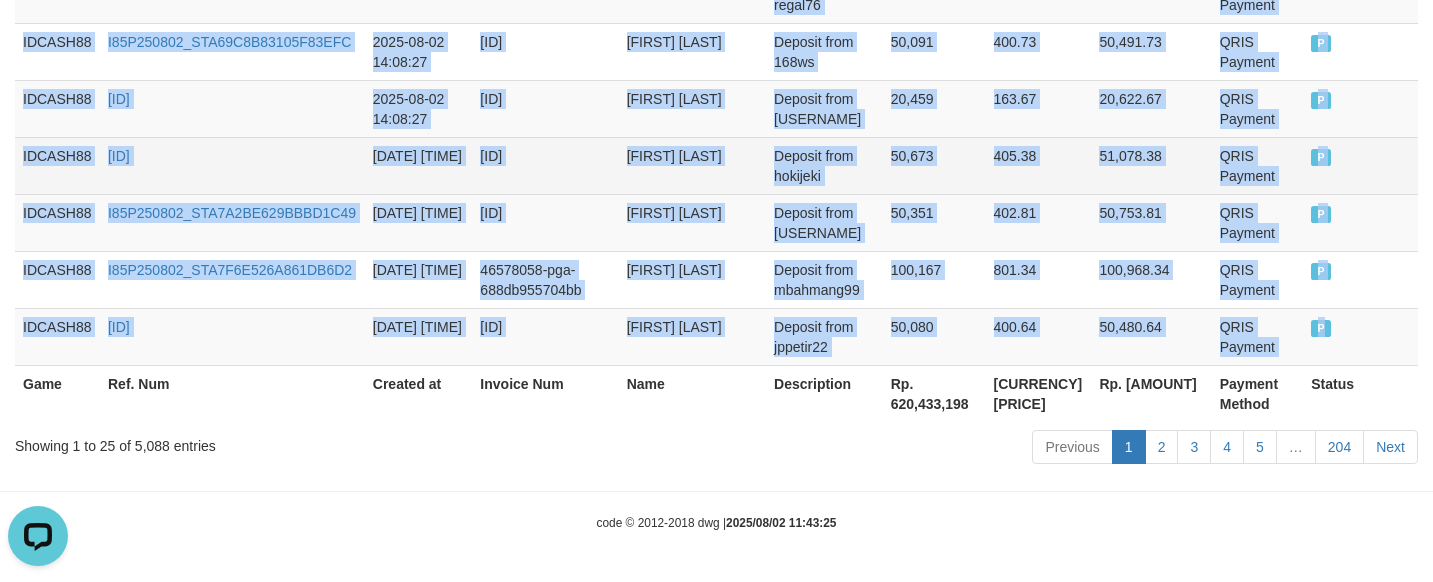 click on "[FIRST] [LAST]" at bounding box center (692, 165) 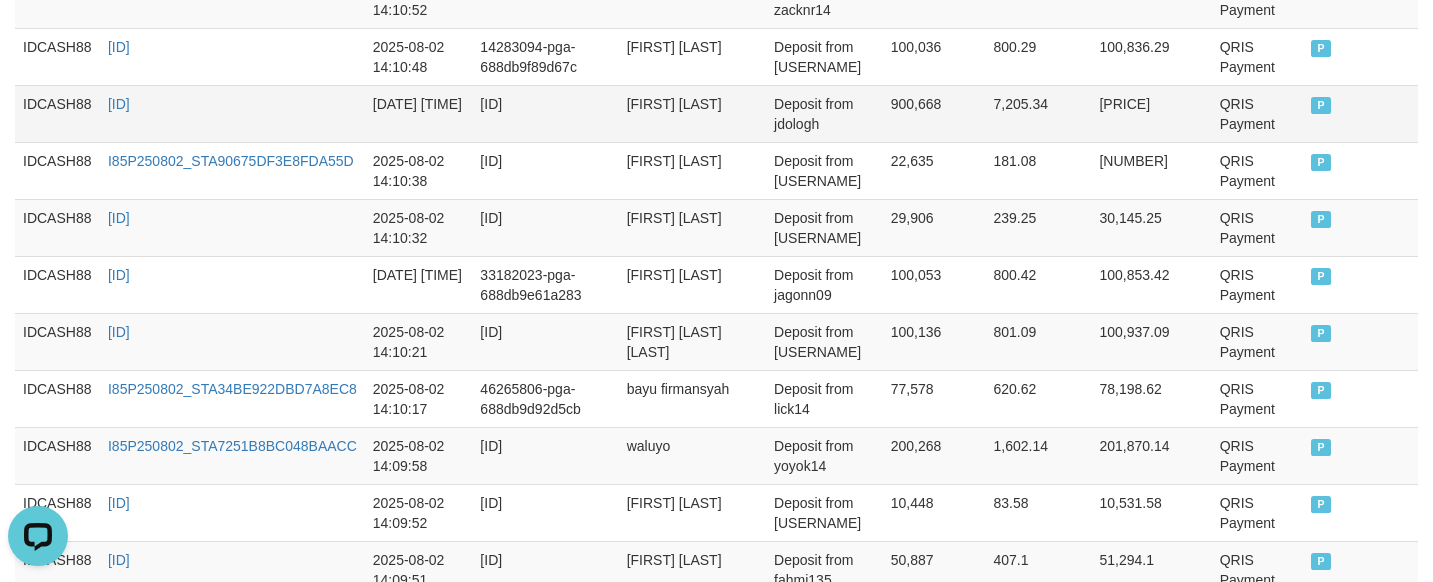 scroll, scrollTop: 465, scrollLeft: 0, axis: vertical 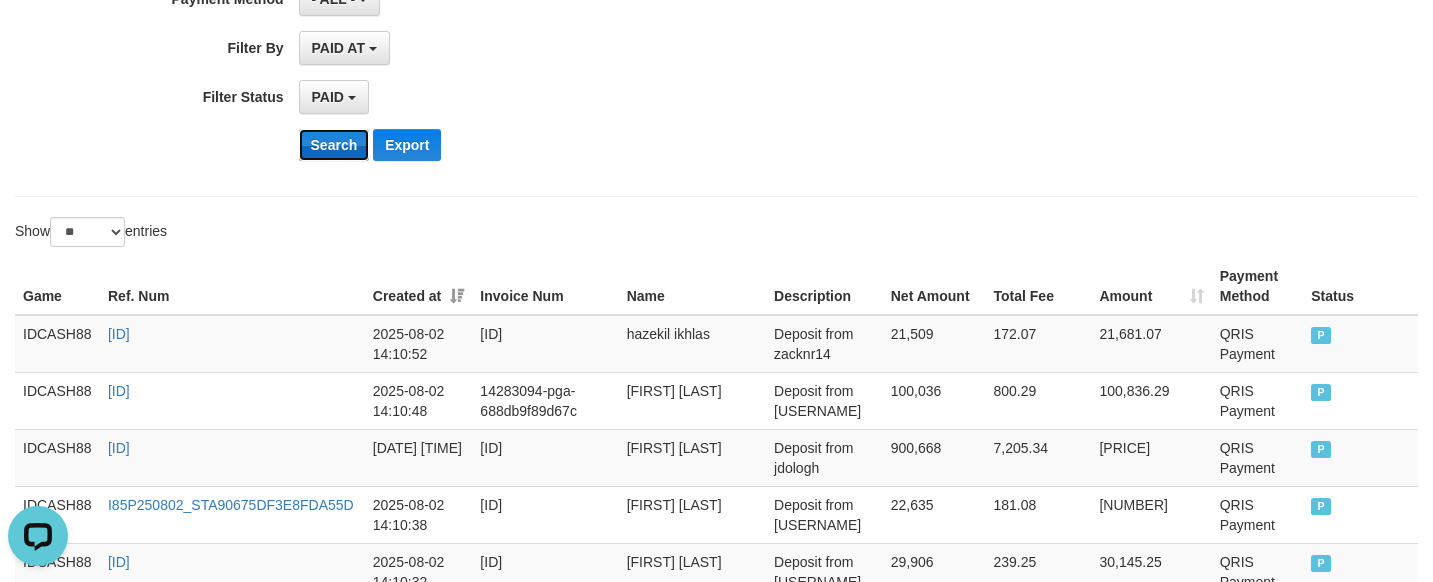 click on "Search" at bounding box center (334, 145) 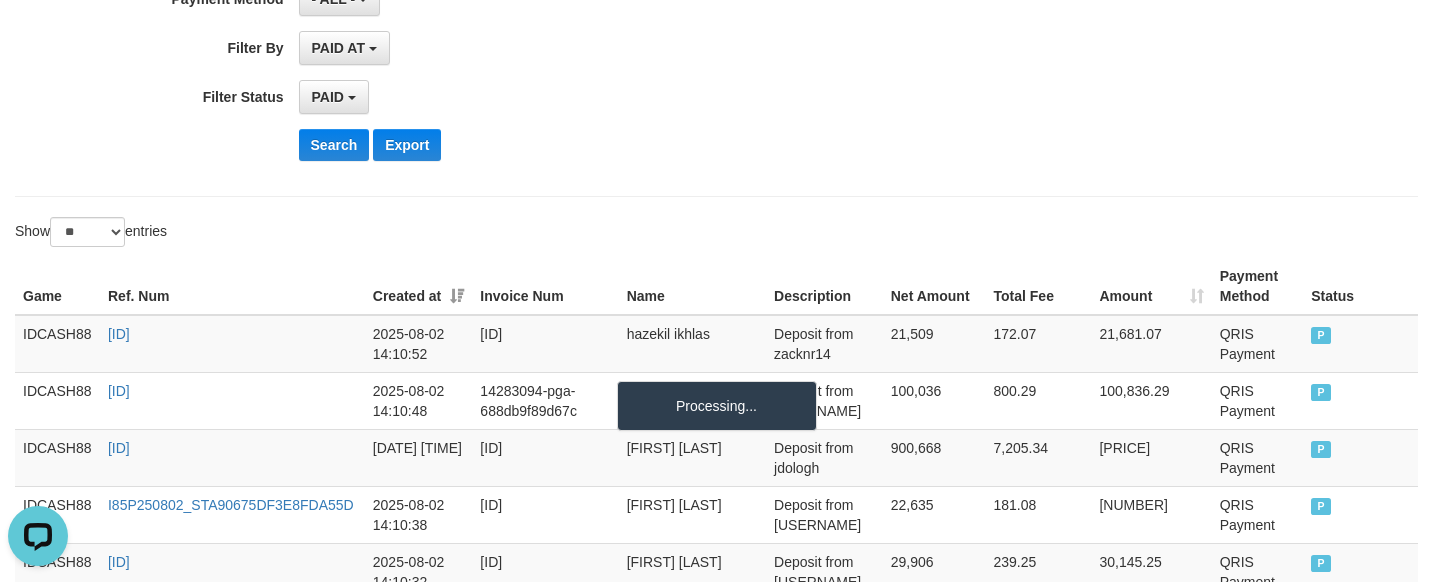 click on "Search
Export" at bounding box center [747, 145] 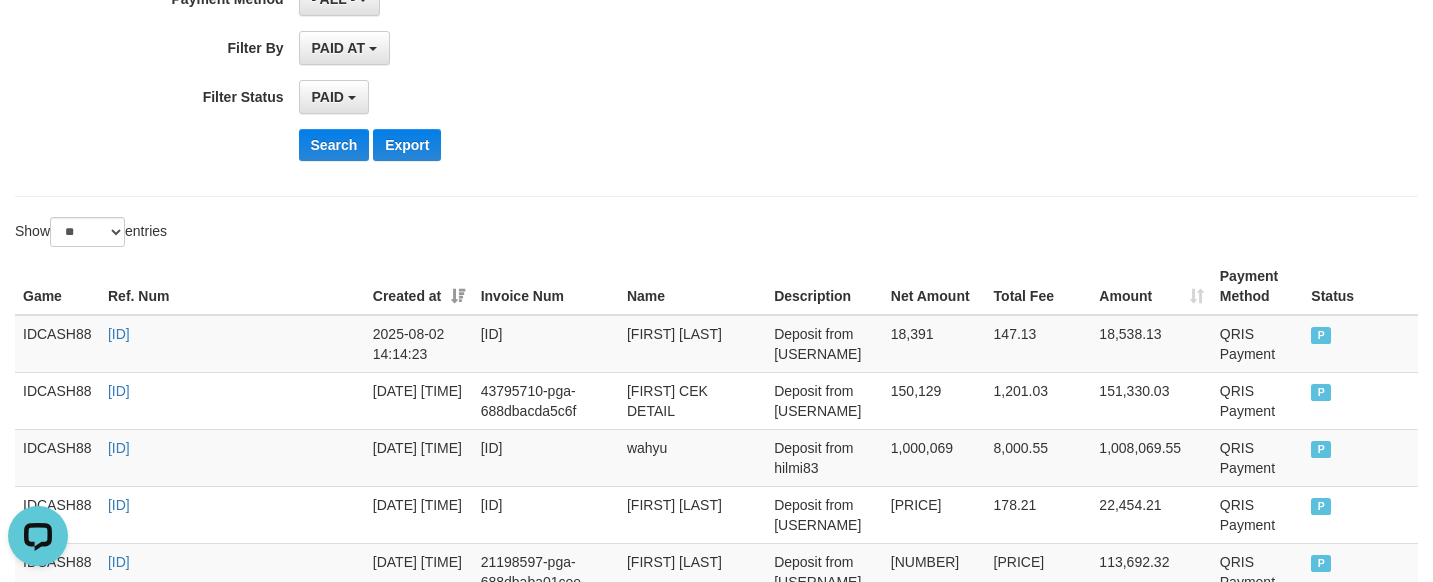 drag, startPoint x: 905, startPoint y: 174, endPoint x: 1093, endPoint y: 107, distance: 199.58206 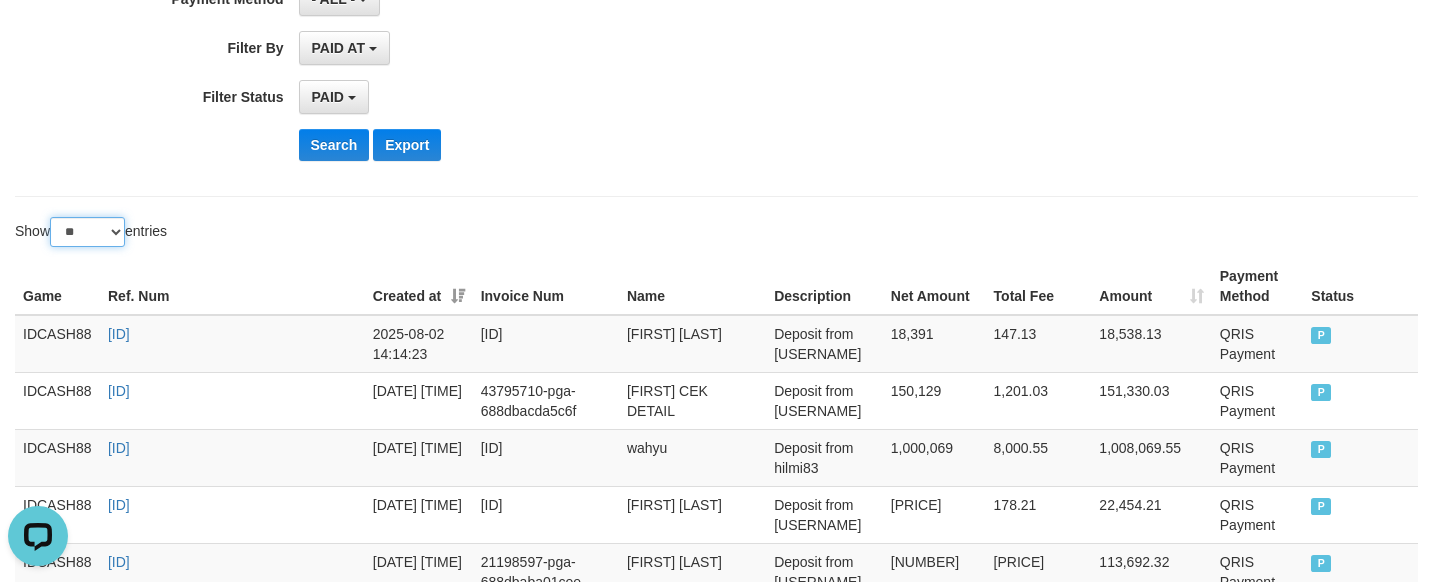 click on "** ** ** ***" at bounding box center [87, 232] 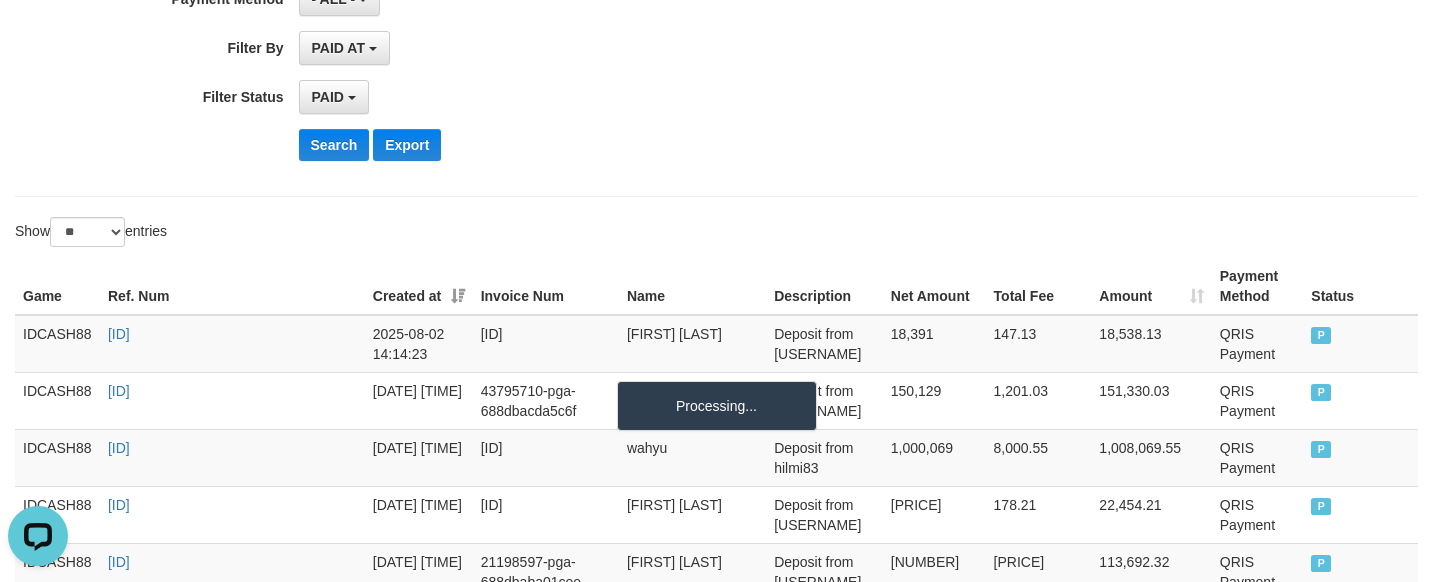 click on "**********" at bounding box center (716, 716) 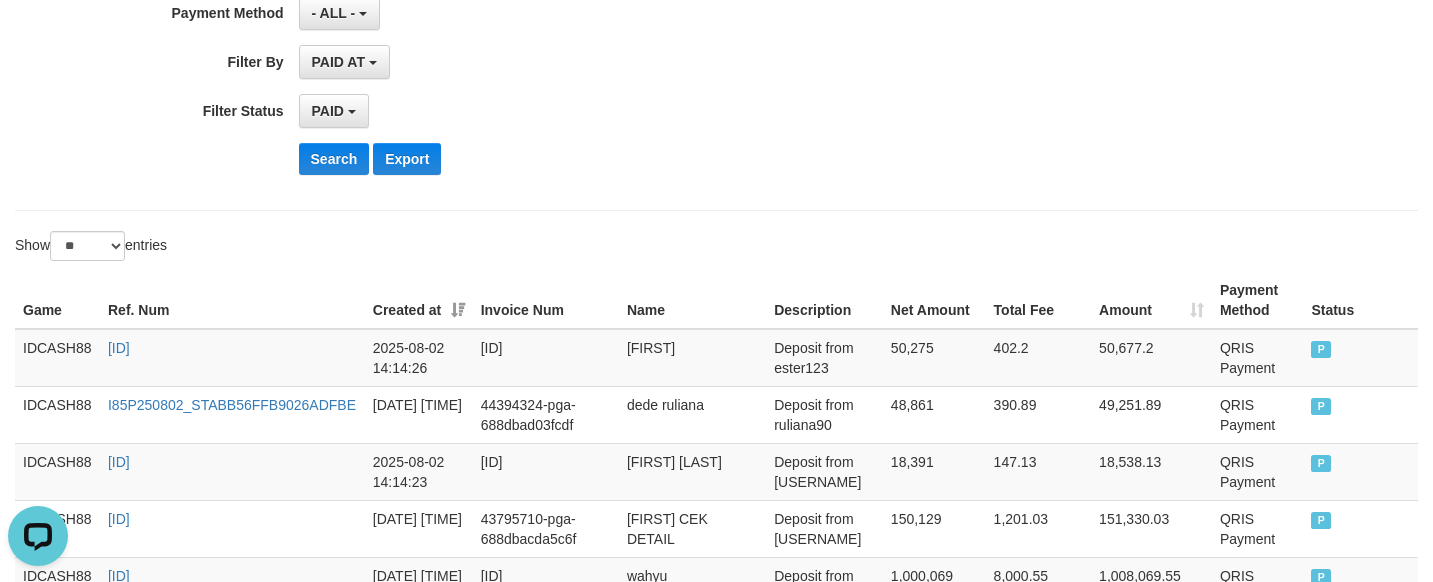 scroll, scrollTop: 442, scrollLeft: 0, axis: vertical 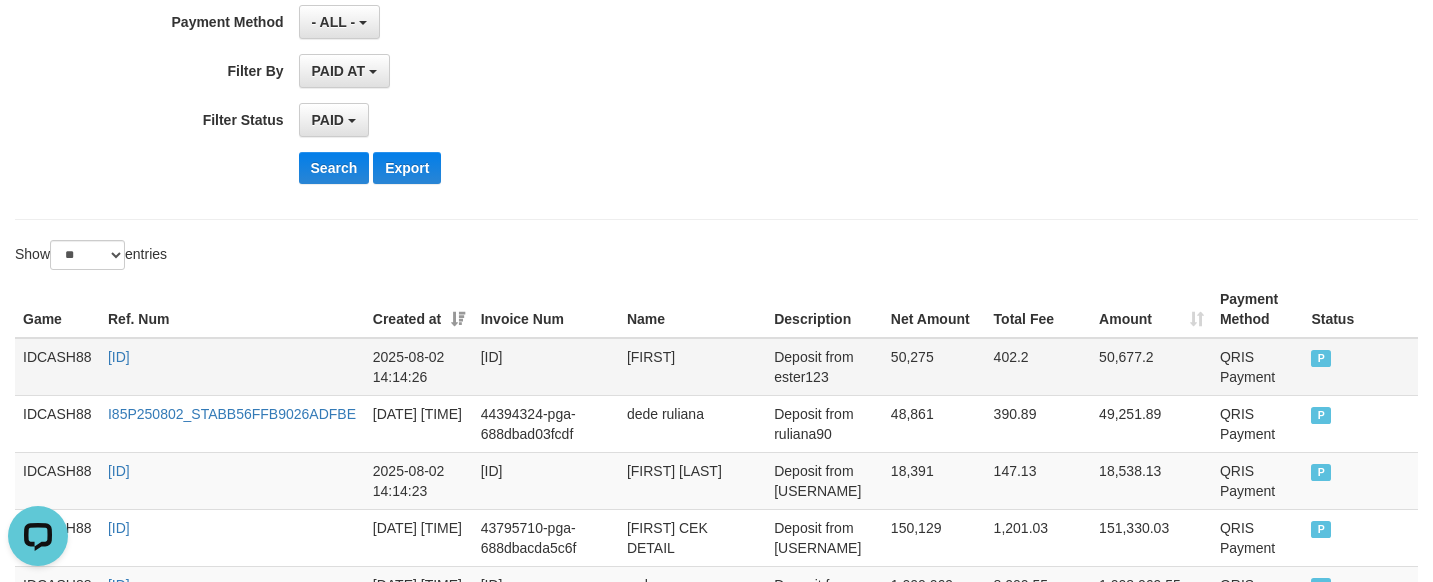 click on "IDCASH88" at bounding box center (57, 367) 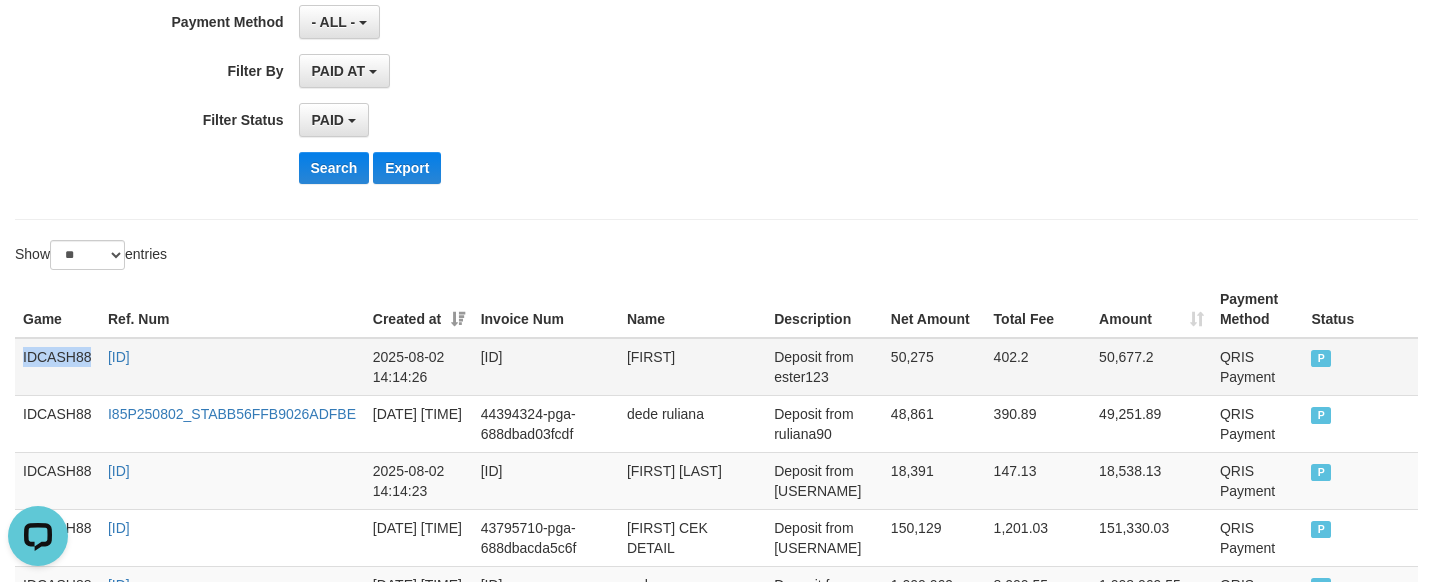 click on "IDCASH88" at bounding box center [57, 367] 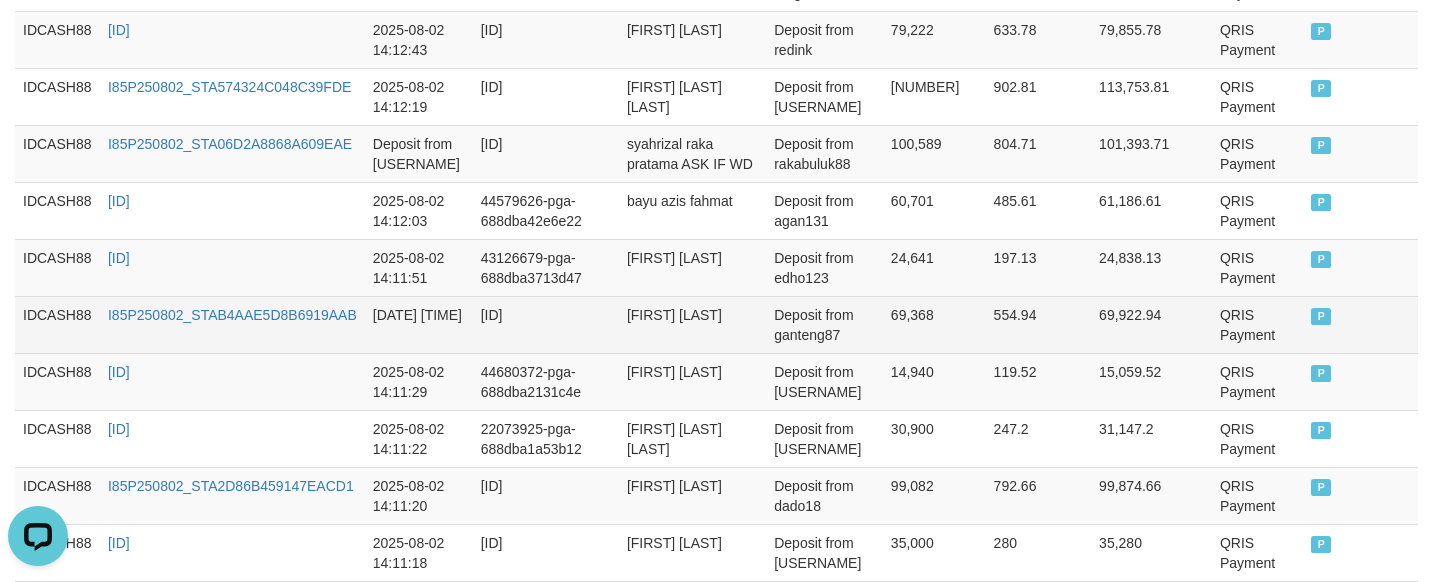 scroll, scrollTop: 2067, scrollLeft: 0, axis: vertical 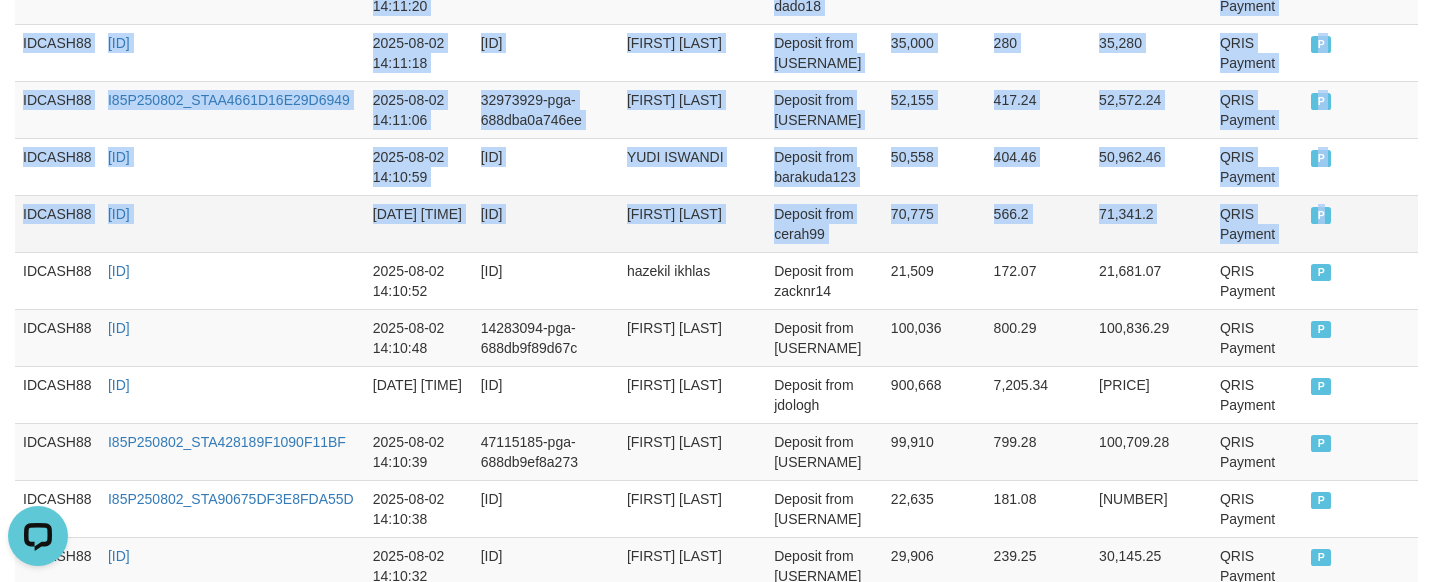 click on "P" at bounding box center (1321, 215) 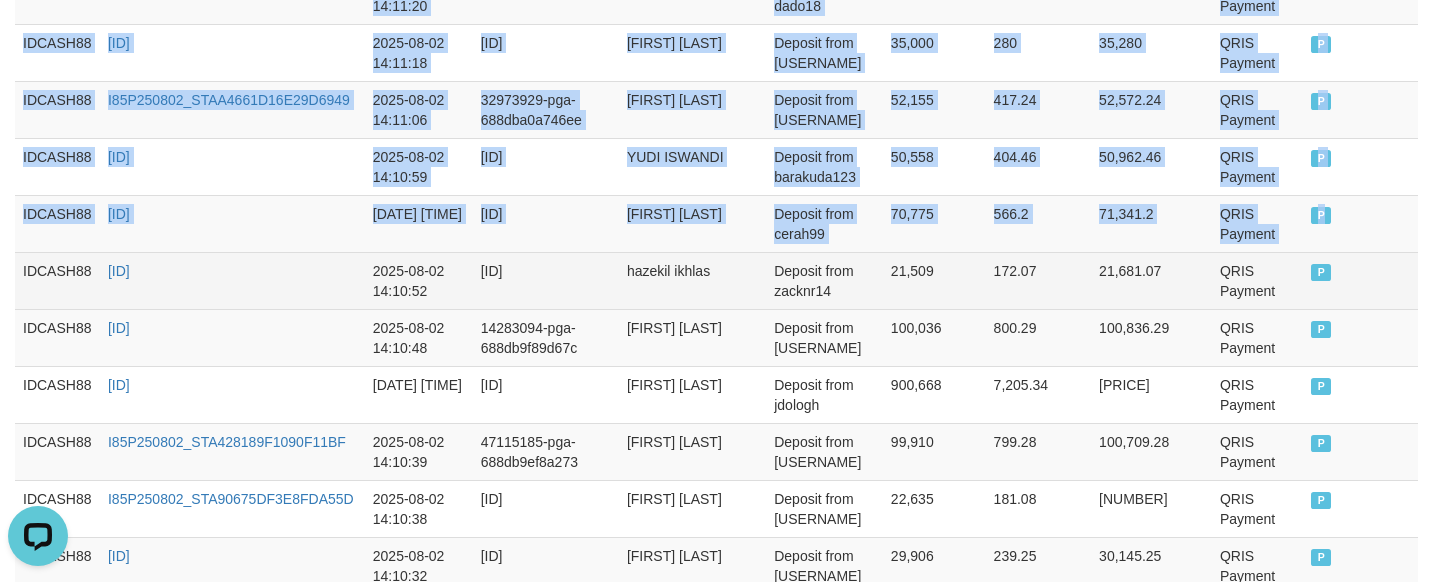 copy on "IDCASH88 [ID] [DATE] [TIME] [ID] [FIRST] [LAST] Deposit from [USERNAME] [PRICE] [PRICE] [PRICE] QRIS Payment P   IDCASH88 [ID] [DATE] [TIME] [ID] [FIRST] [LAST] Deposit from [USERNAME] [PRICE] [PRICE] [PRICE] QRIS Payment P   IDCASH88 [ID] [DATE] [TIME] [ID] [FIRST] [LAST] Deposit from [USERNAME] [PRICE] [PRICE] [PRICE] QRIS Payment P   IDCASH88 [ID] [DATE] [TIME] [ID] [FIRST] [LAST] Deposit from [USERNAME] [PRICE] [PRICE] [PRICE] QRIS Payment P   IDCASH88 [ID] [DATE] [TIME] [ID] [FIRST] [LAST] Deposit from [USERNAME] [PRICE] [PRICE] [PRICE] QRIS Payment P   IDCASH88 [ID] [DATE] [TIME] [ID] [FIRST] [LAST] Deposit from [USERNAME] [PRICE] [PRICE] [PRICE] QRIS Payment P   IDCASH88 [ID]..." 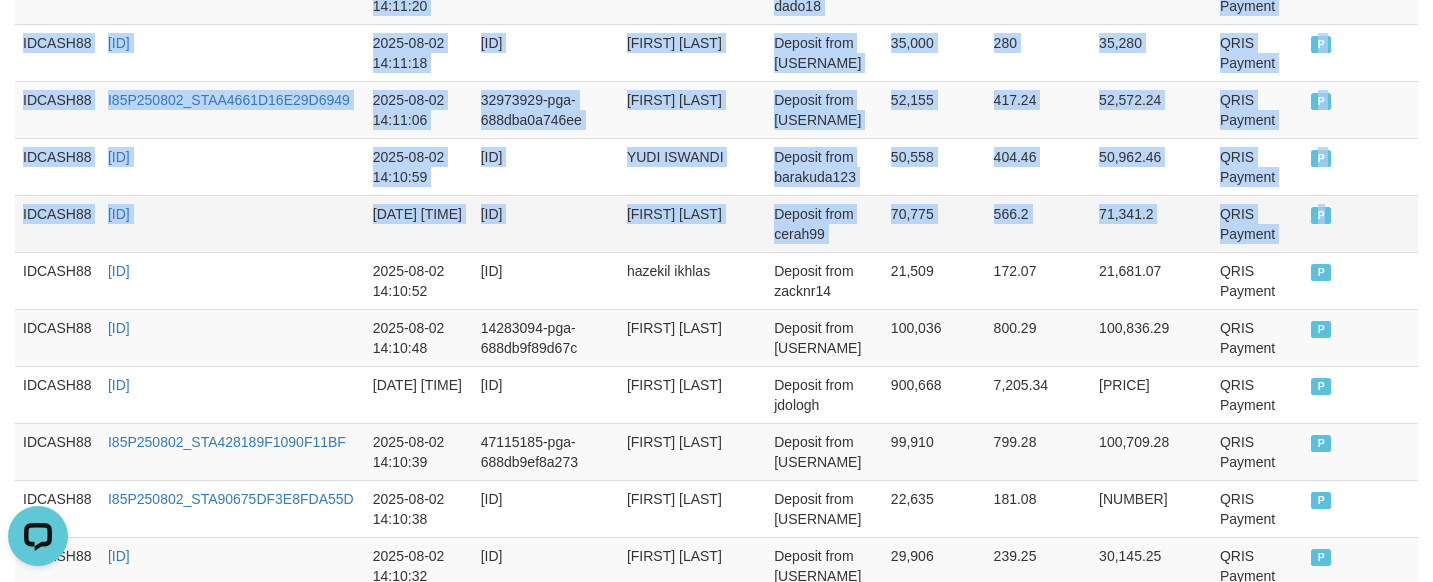 click on "[FIRST] [LAST]" at bounding box center [692, 223] 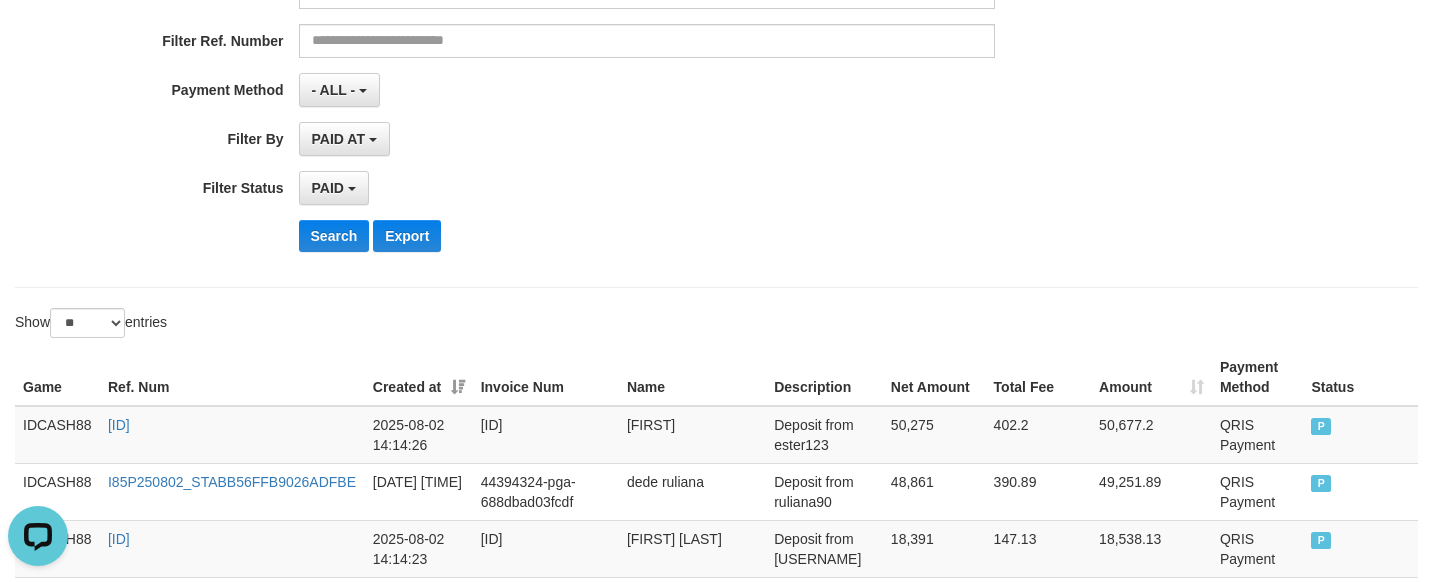 scroll, scrollTop: 375, scrollLeft: 0, axis: vertical 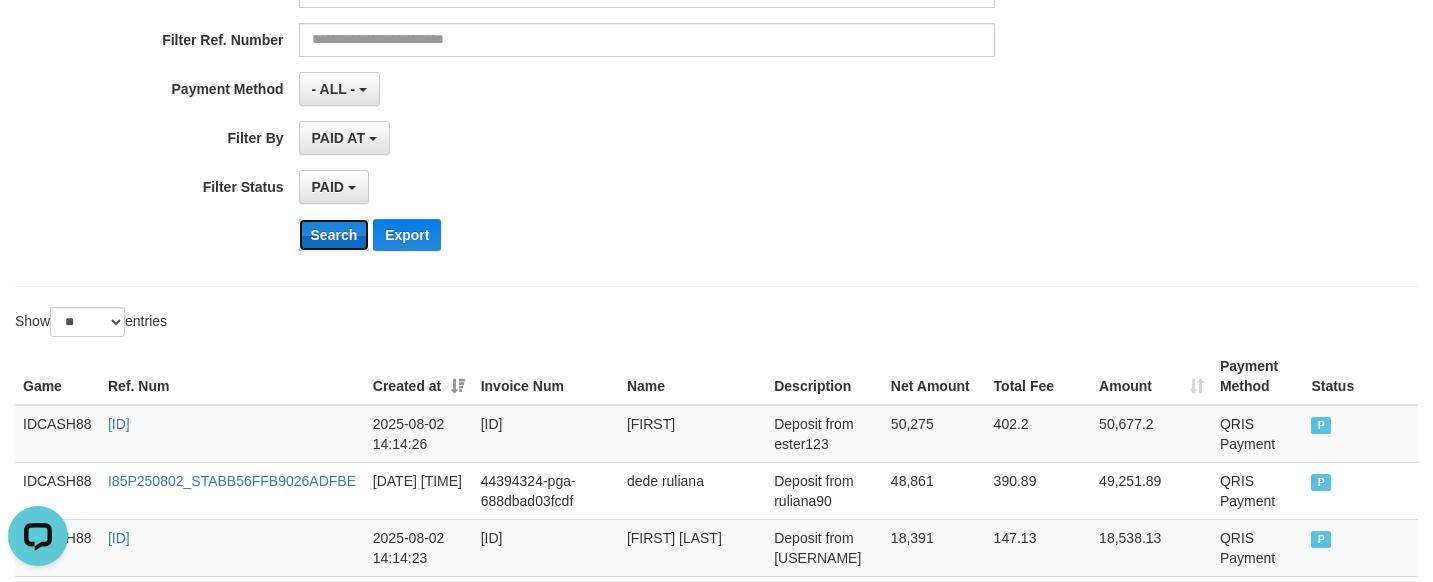 click on "Search" at bounding box center (334, 235) 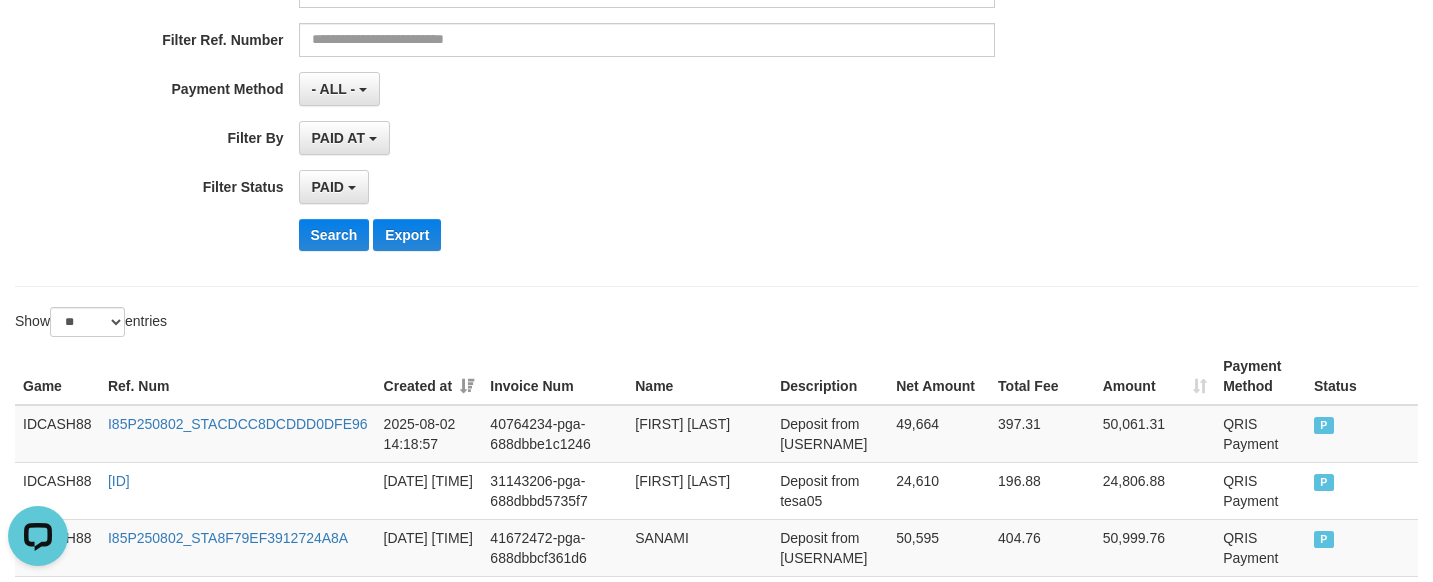click on "**********" at bounding box center (597, 22) 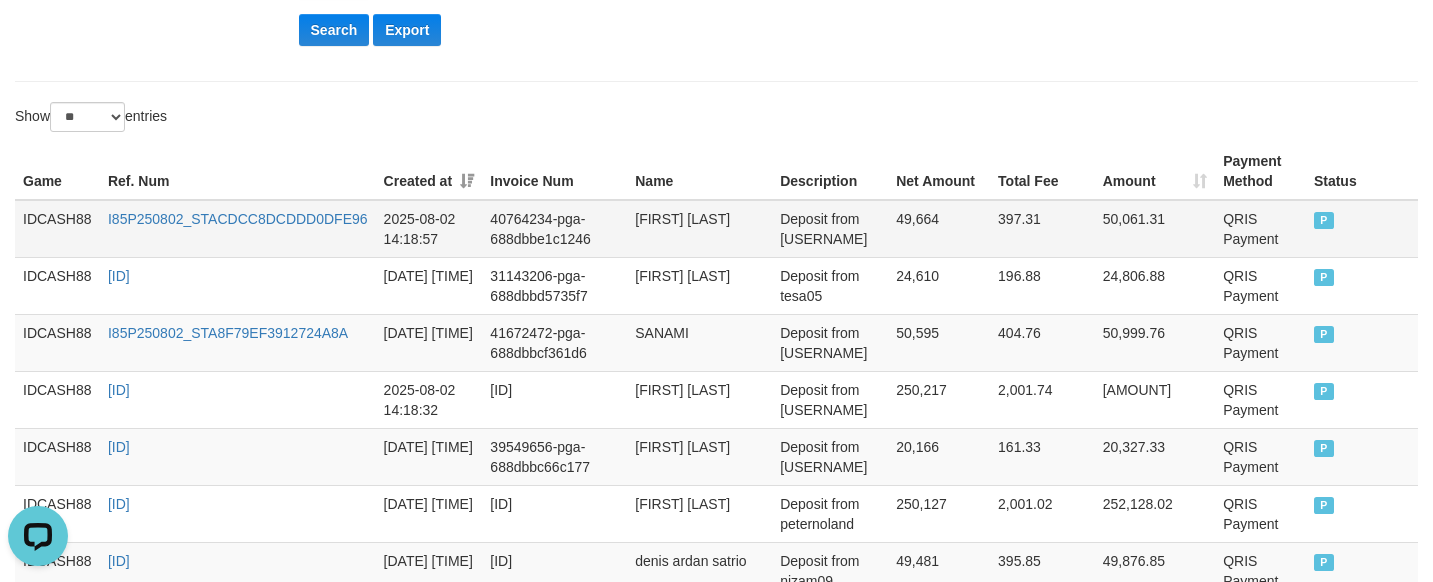 click on "IDCASH88" at bounding box center [57, 229] 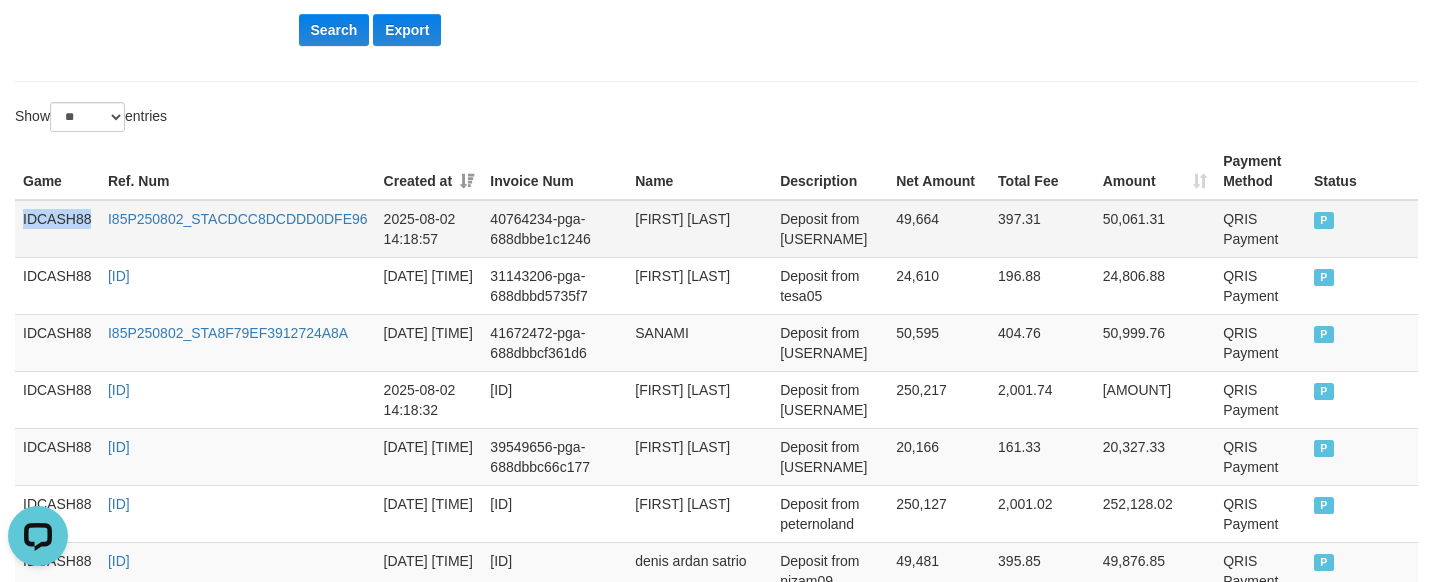 click on "IDCASH88" at bounding box center (57, 229) 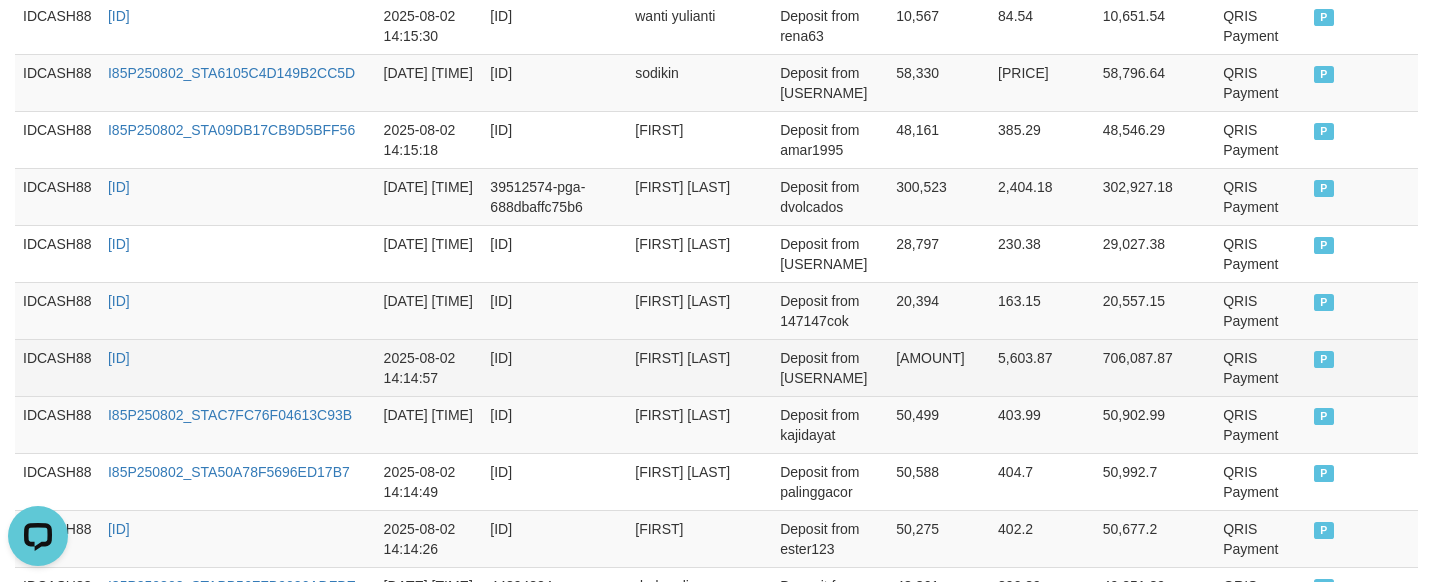 scroll, scrollTop: 2330, scrollLeft: 0, axis: vertical 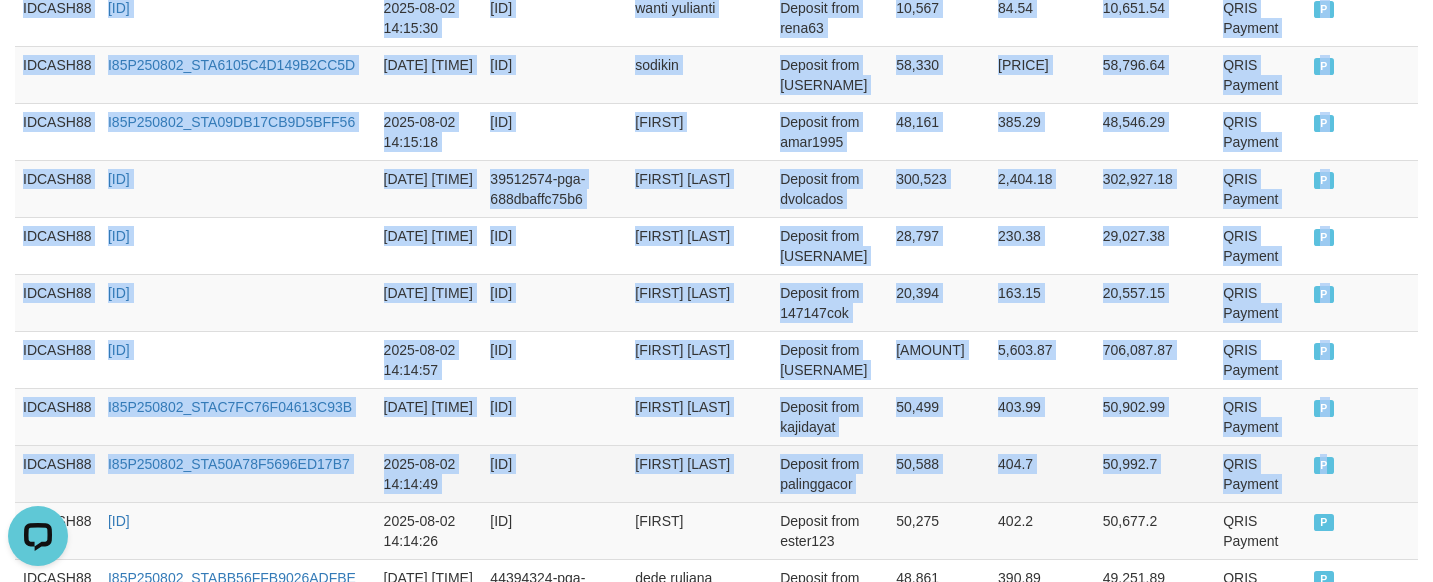 click on "P" at bounding box center [1362, 473] 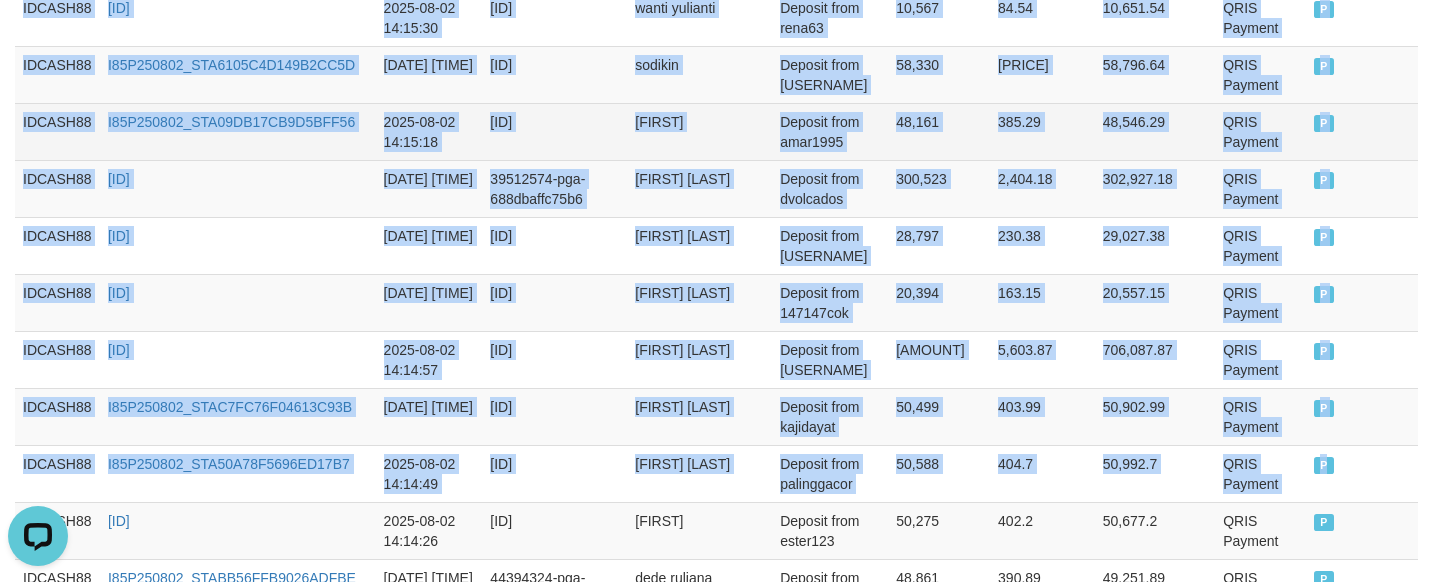 click on "[FIRST]" at bounding box center [699, 131] 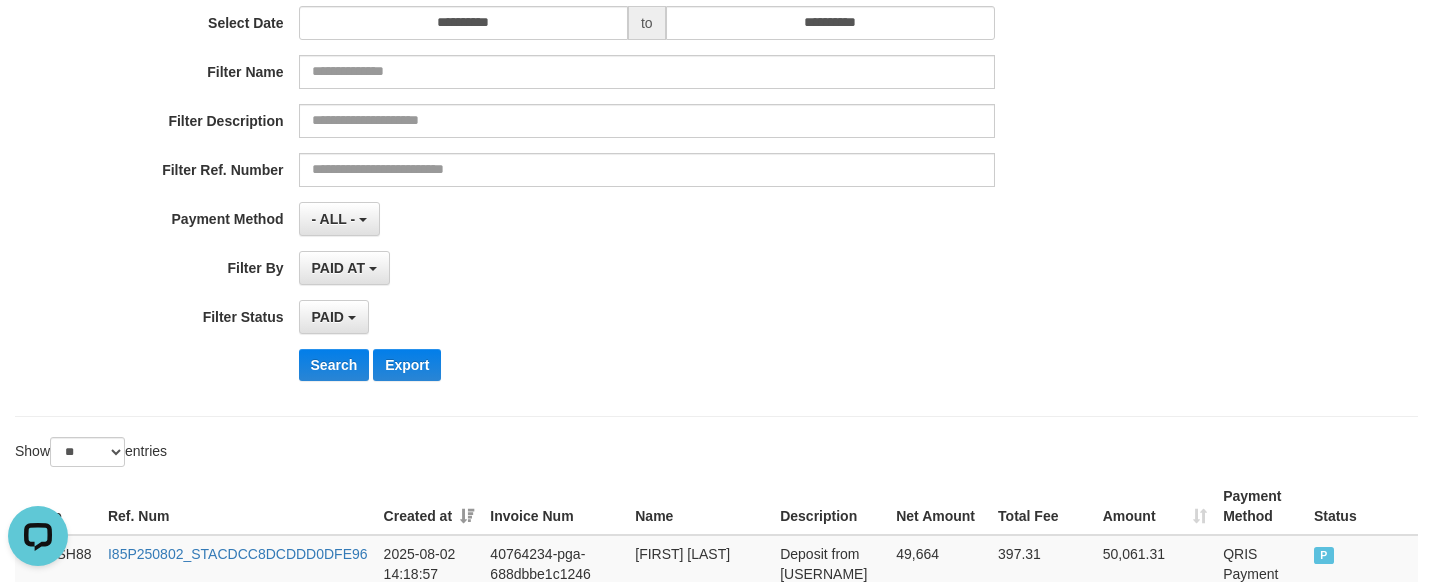 scroll, scrollTop: 250, scrollLeft: 0, axis: vertical 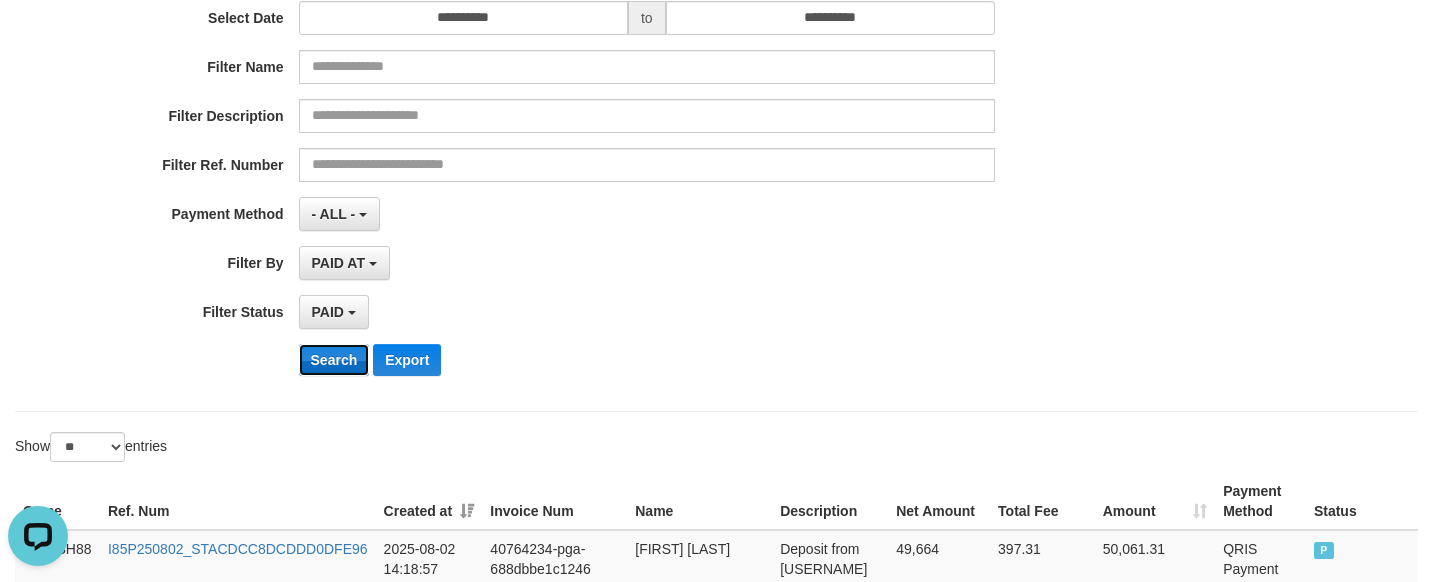 click on "Search" at bounding box center [334, 360] 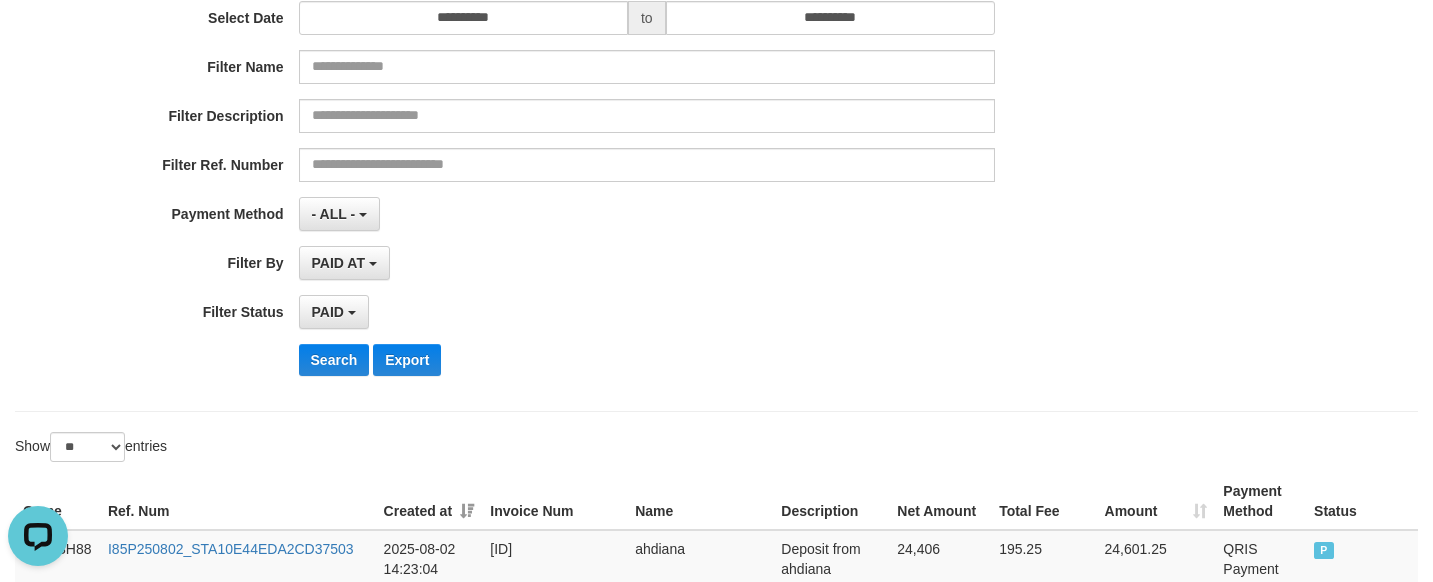 click on "PAID AT
PAID AT
CREATED AT" at bounding box center [647, 263] 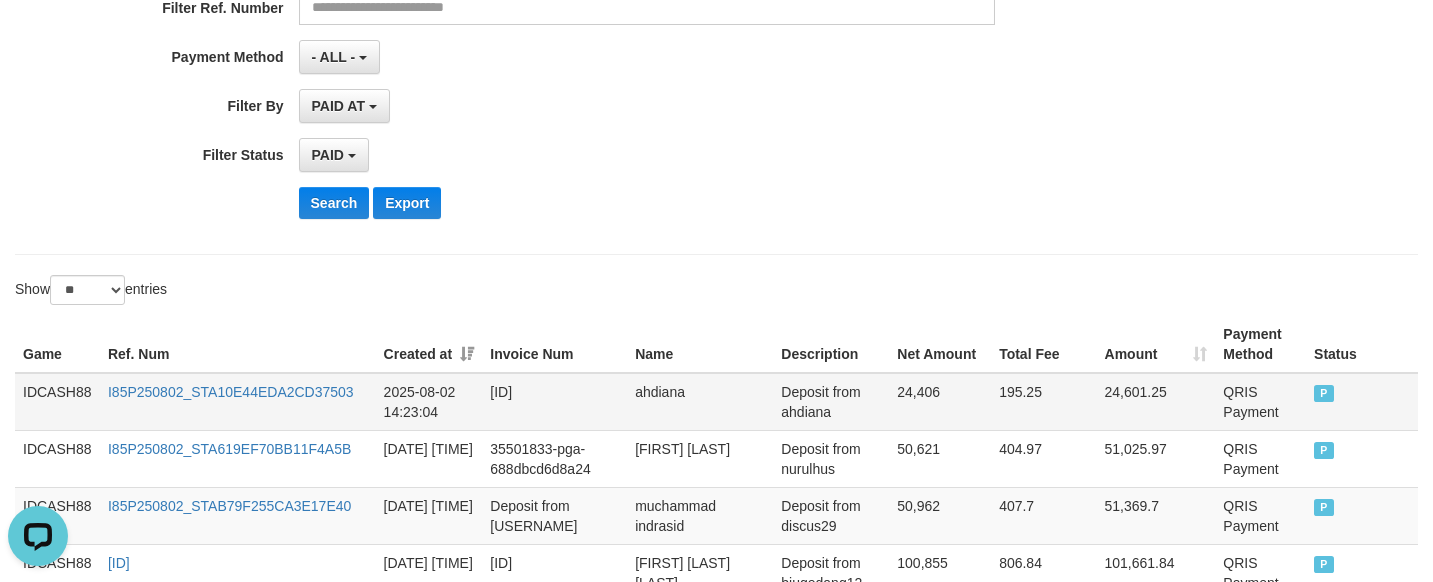 click on "IDCASH88" at bounding box center (57, 402) 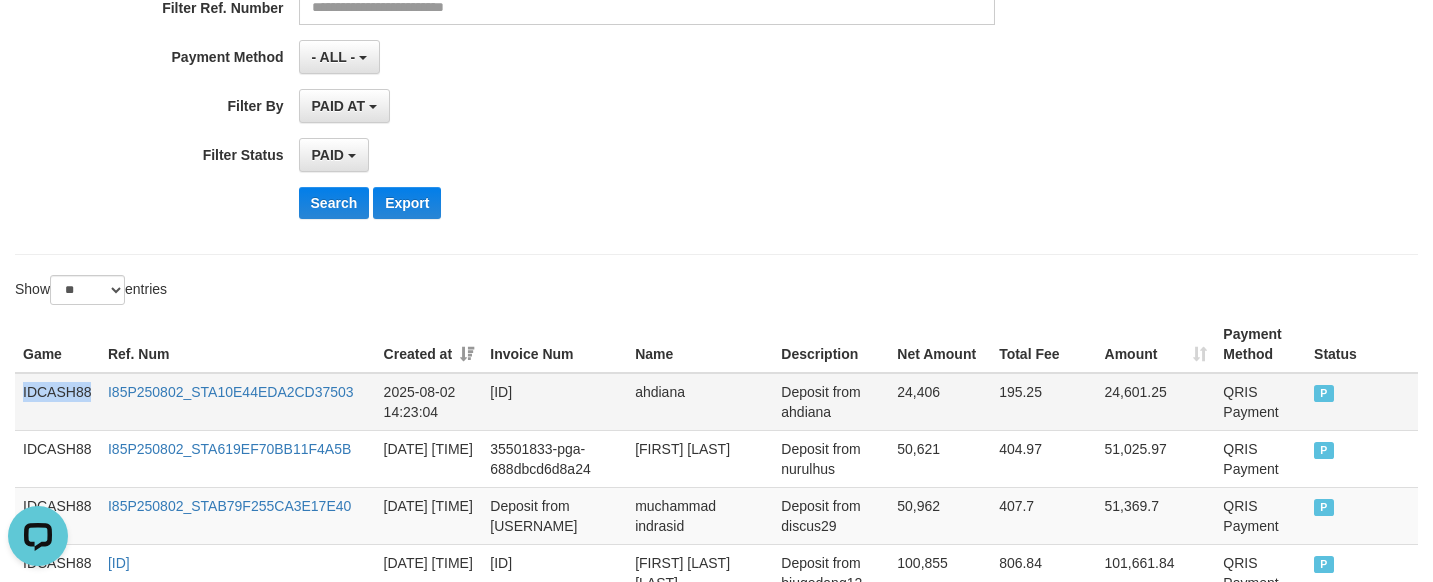 click on "IDCASH88" at bounding box center [57, 402] 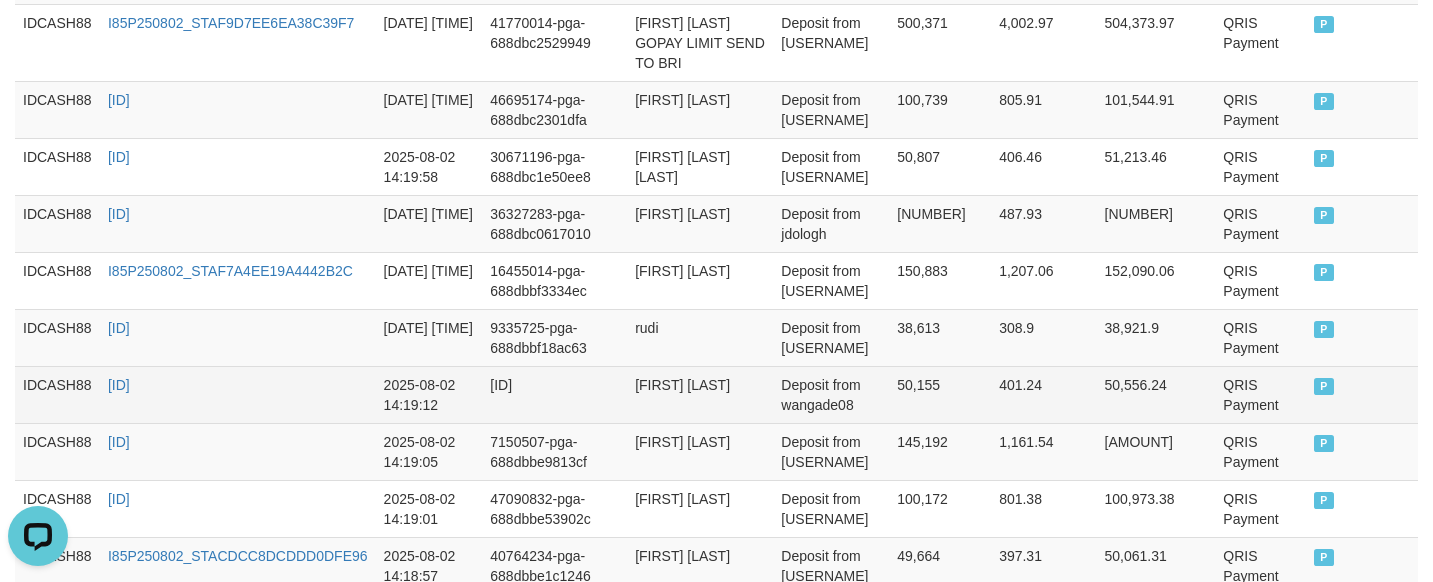 scroll, scrollTop: 1532, scrollLeft: 0, axis: vertical 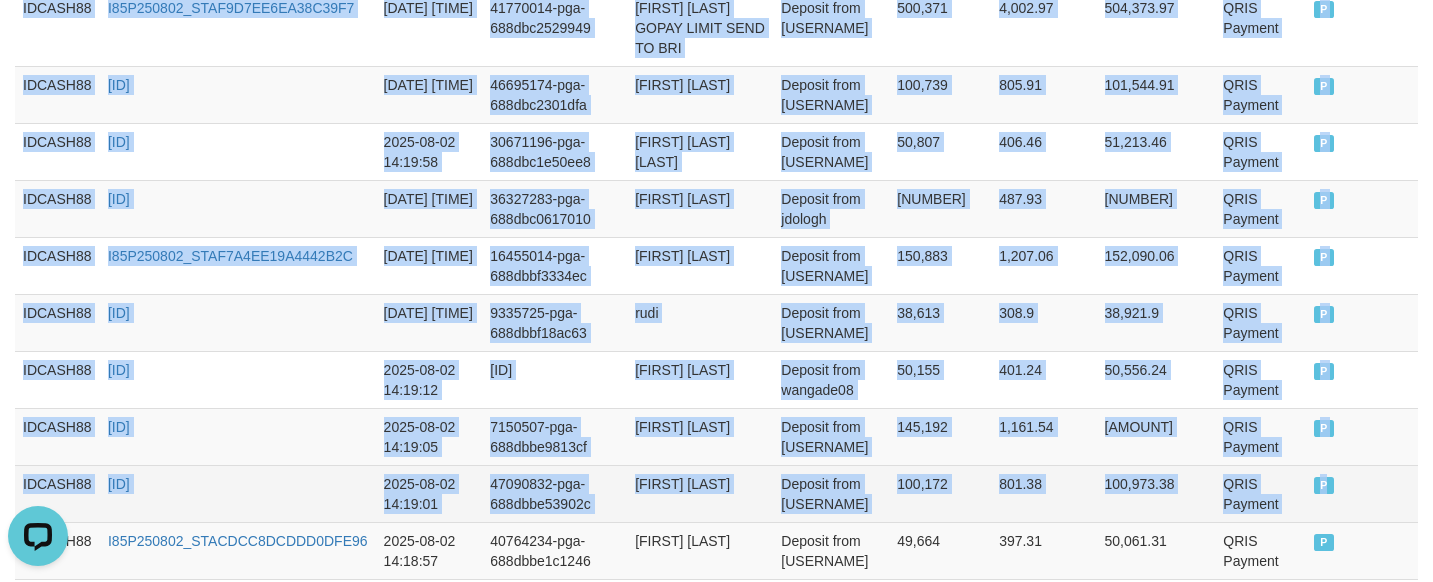 click on "P" at bounding box center [1362, 493] 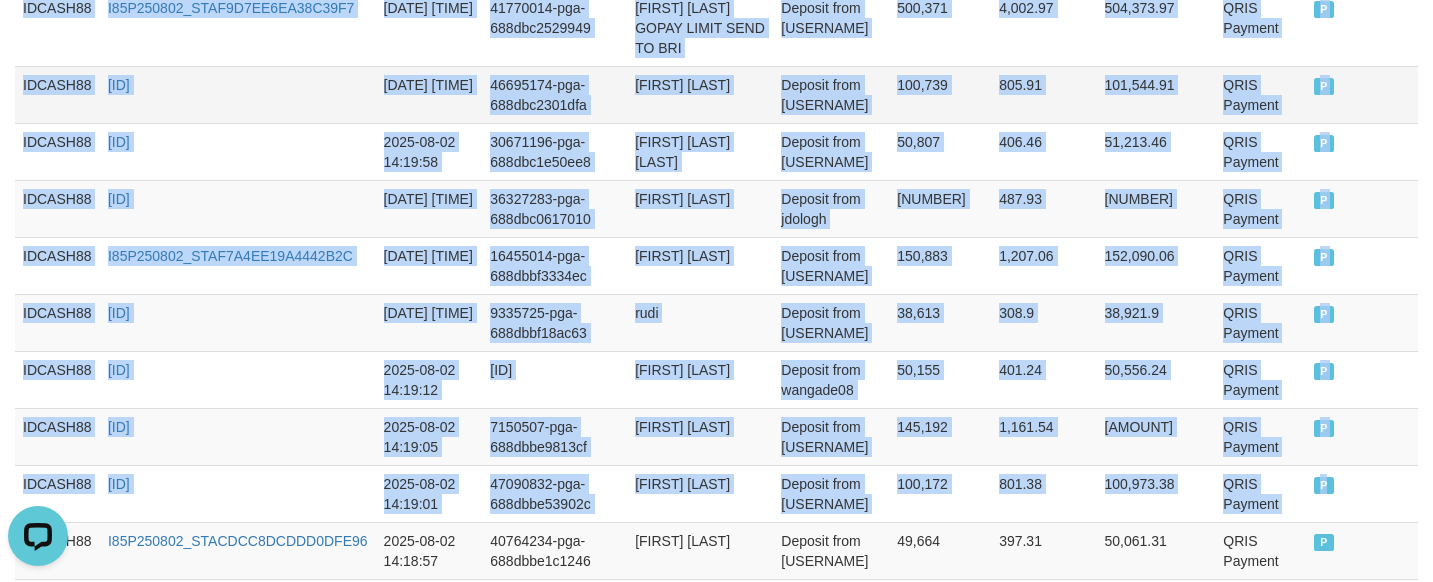 click on "[FIRST] [LAST]" at bounding box center (700, 94) 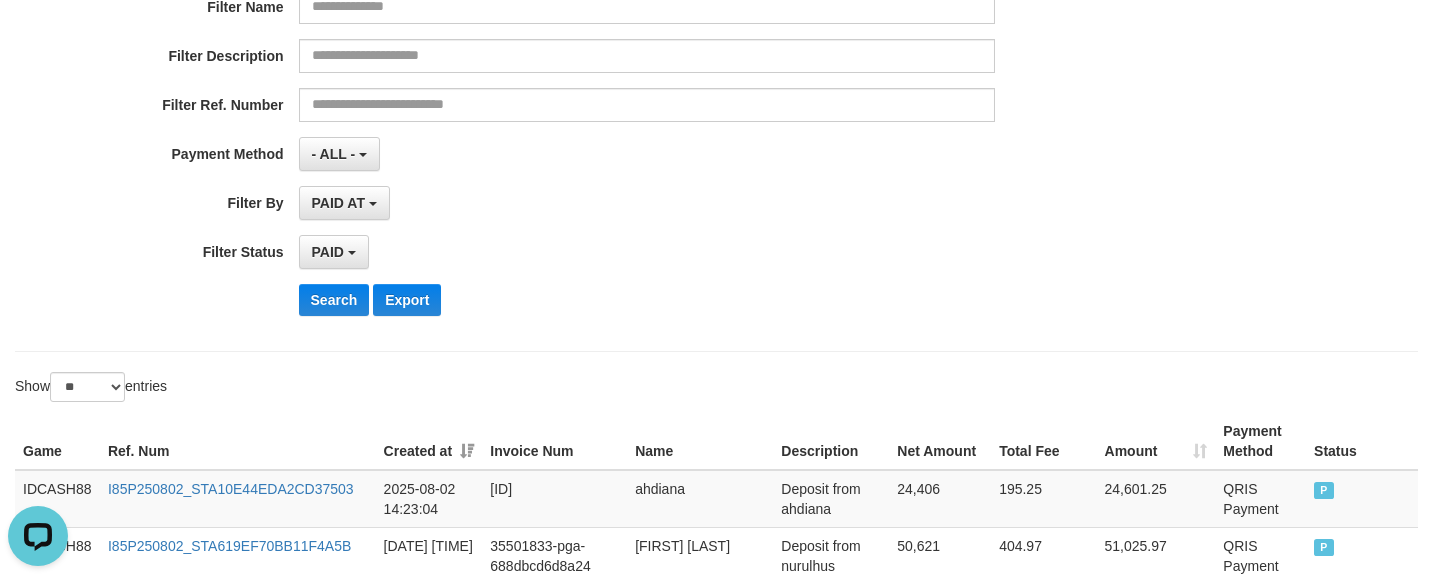 scroll, scrollTop: 282, scrollLeft: 0, axis: vertical 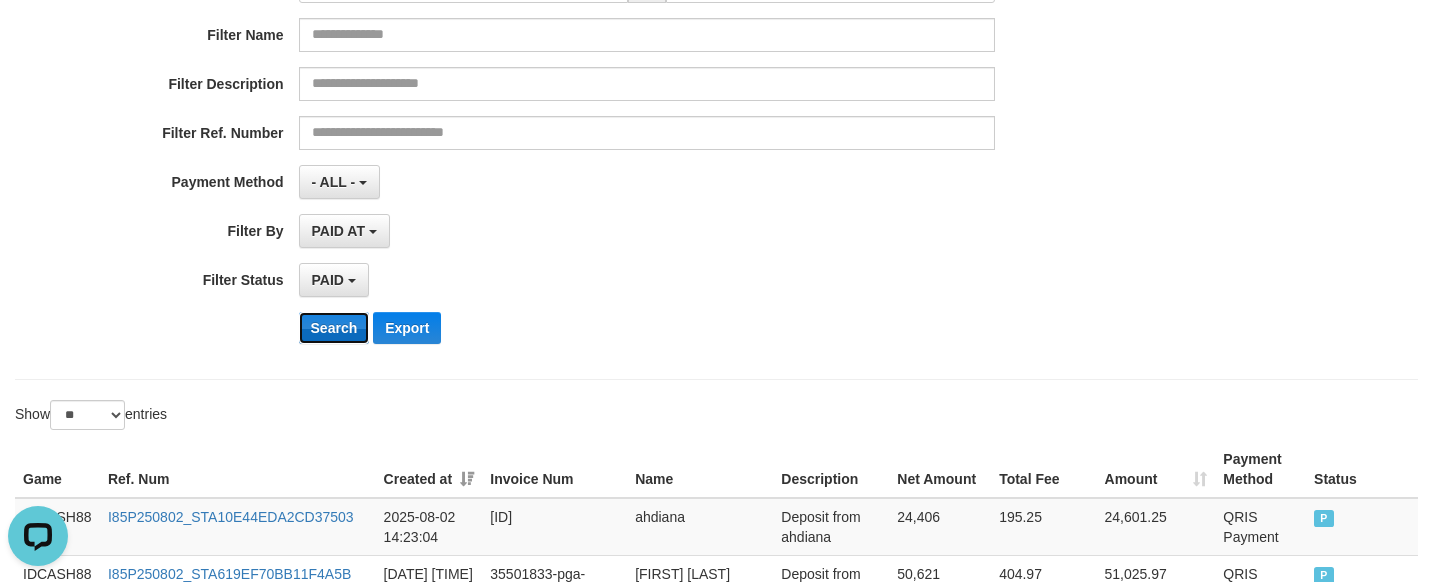 click on "Search" at bounding box center (334, 328) 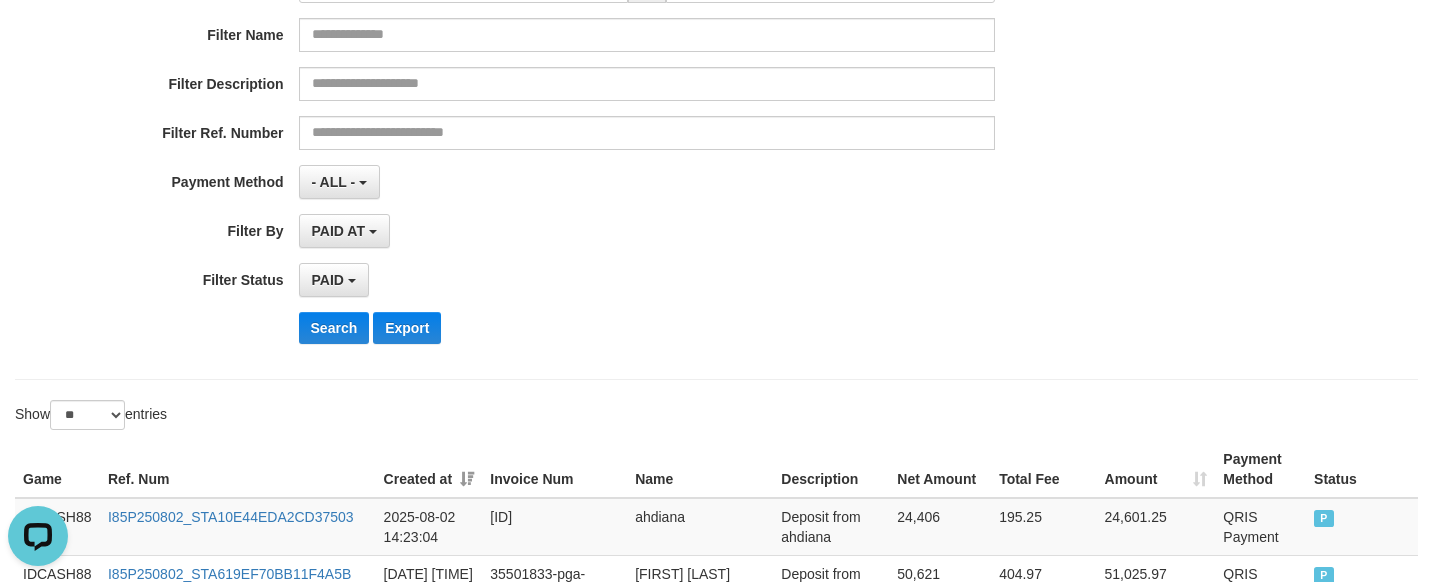 click on "Search
Export" at bounding box center (747, 328) 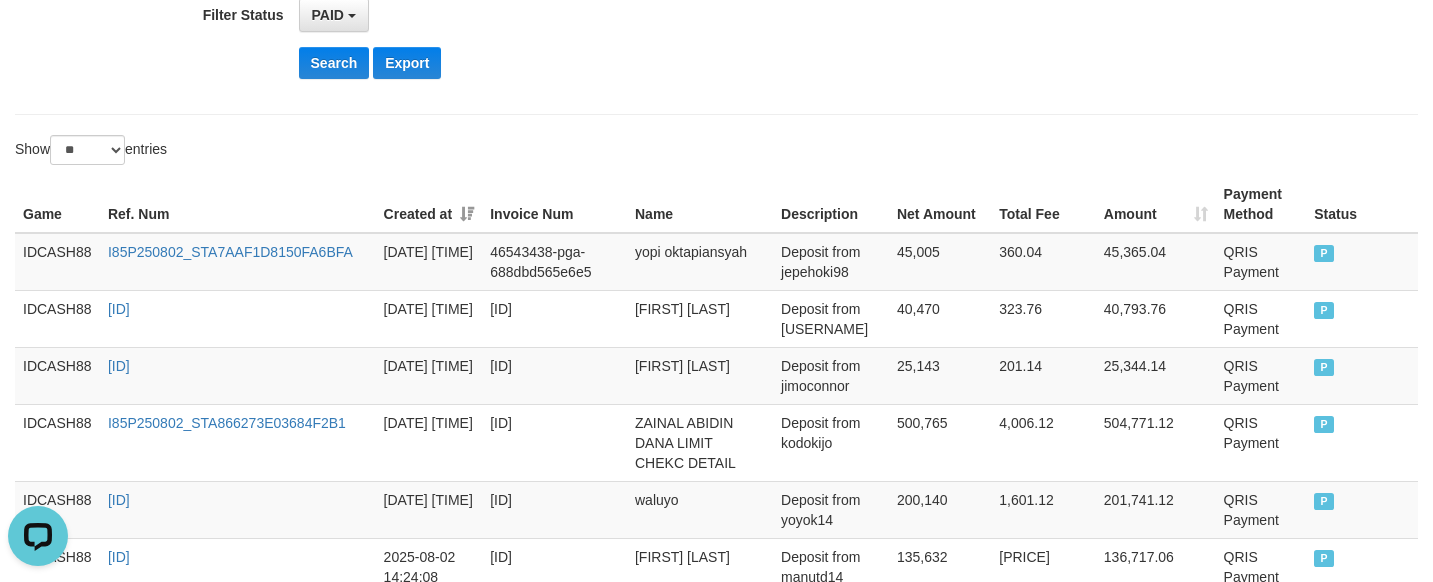 scroll, scrollTop: 346, scrollLeft: 0, axis: vertical 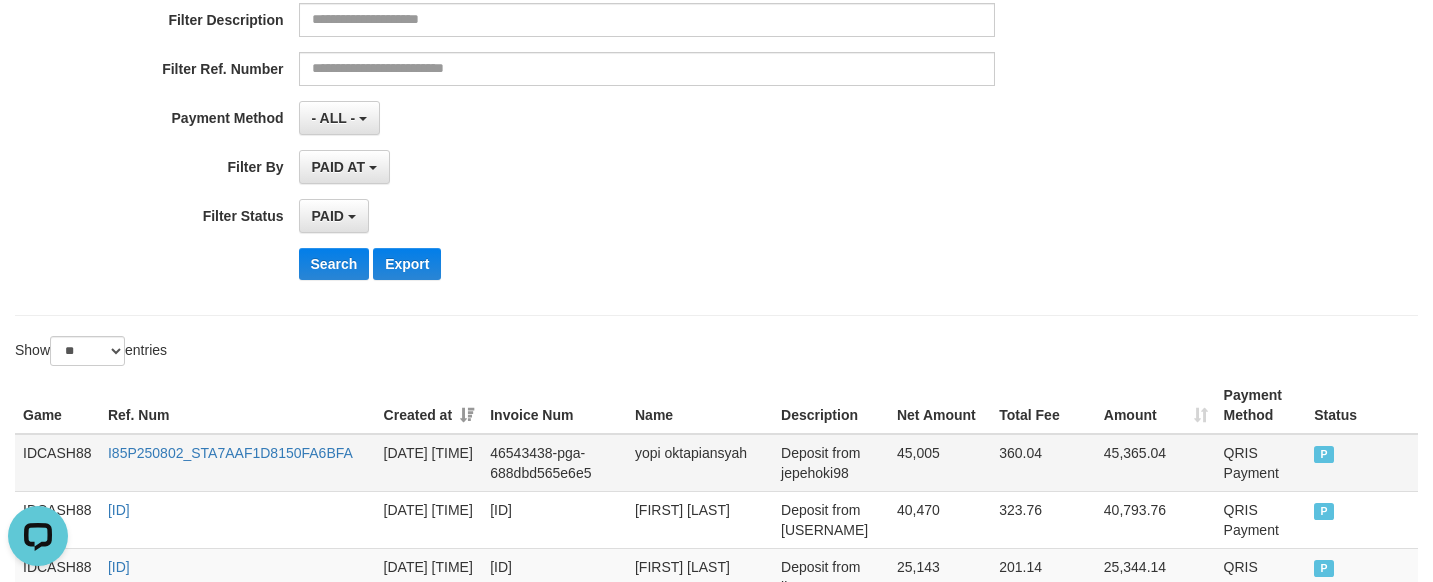 click on "IDCASH88" at bounding box center (57, 463) 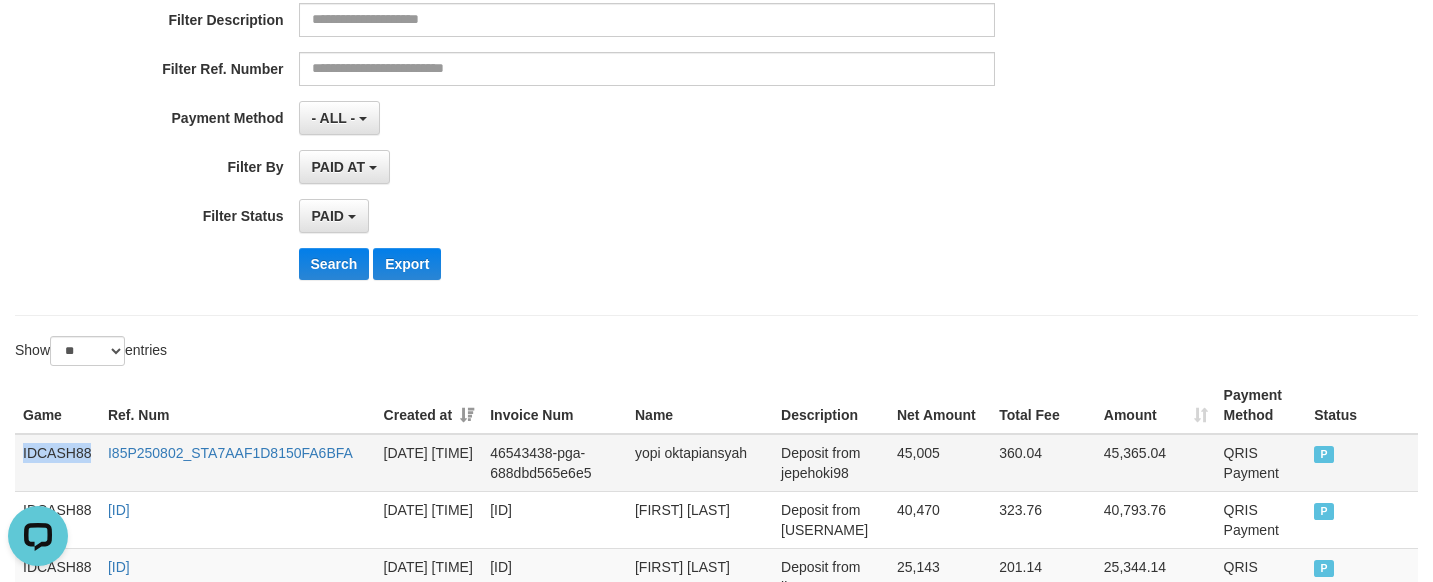 click on "IDCASH88" at bounding box center [57, 463] 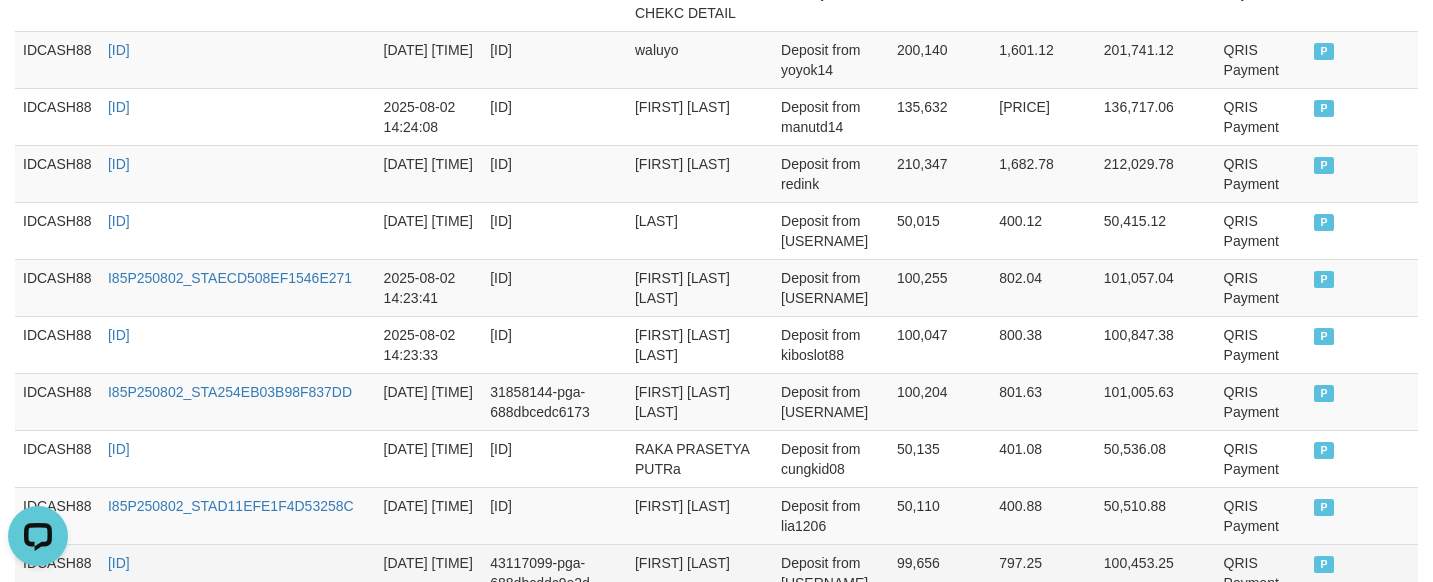 scroll, scrollTop: 1221, scrollLeft: 0, axis: vertical 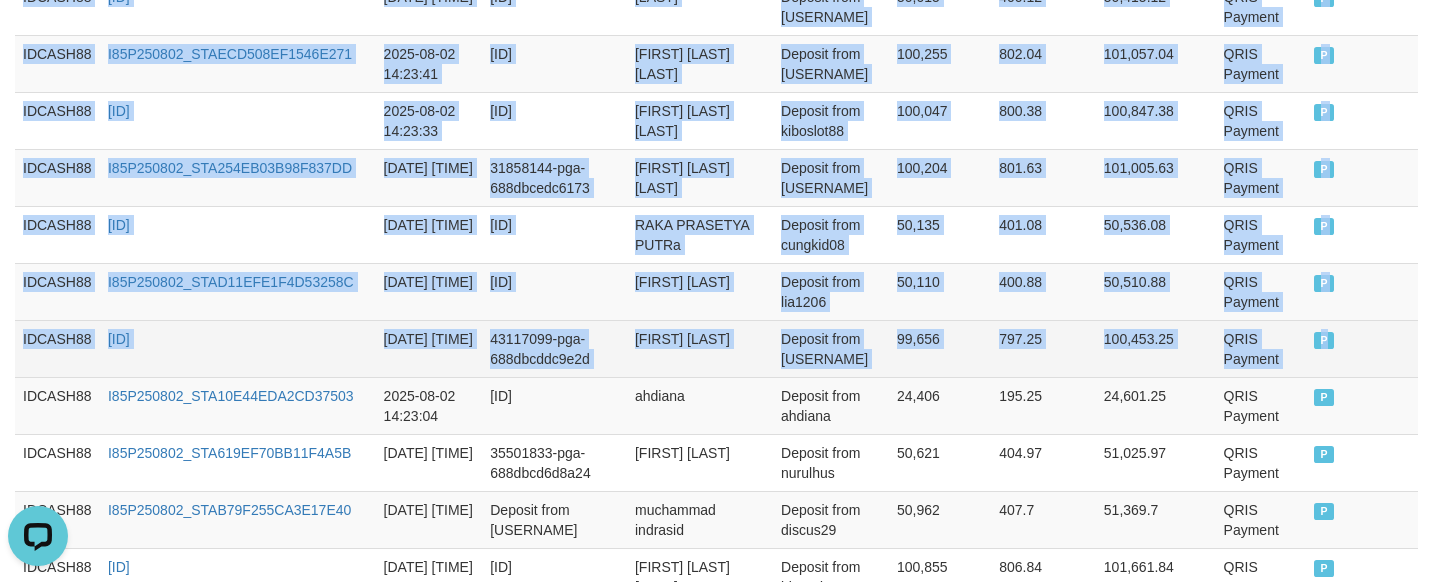 click on "P" at bounding box center [1362, 348] 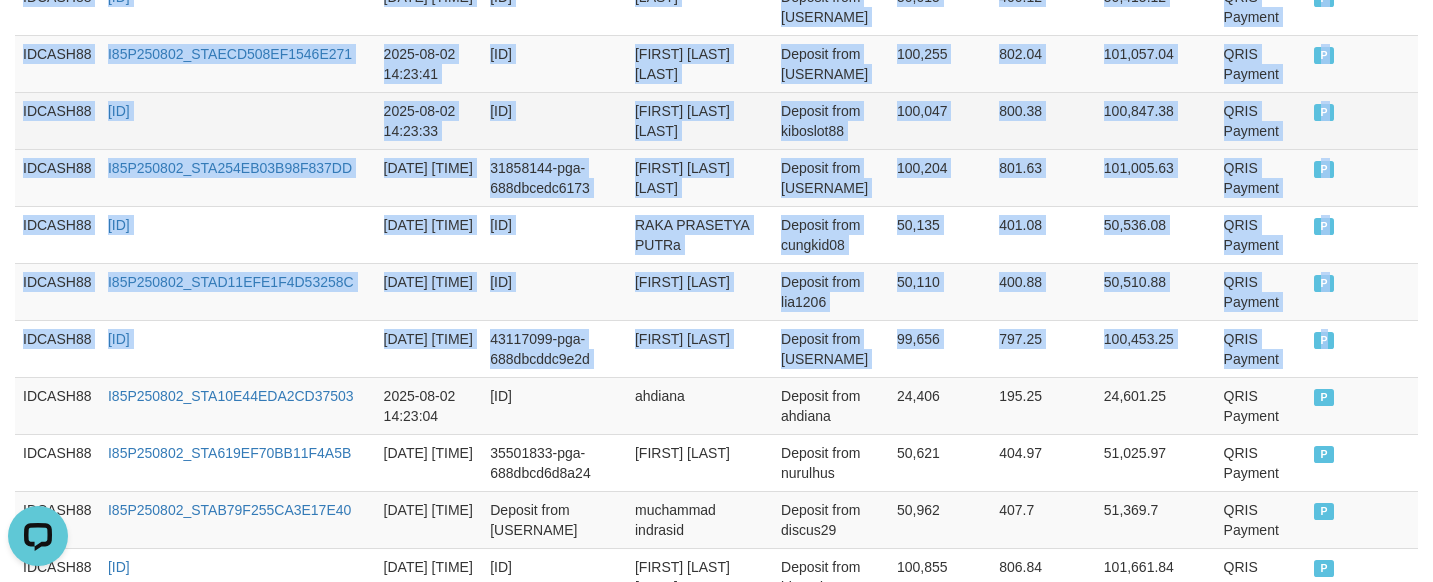 click on "[ID]" at bounding box center [554, 120] 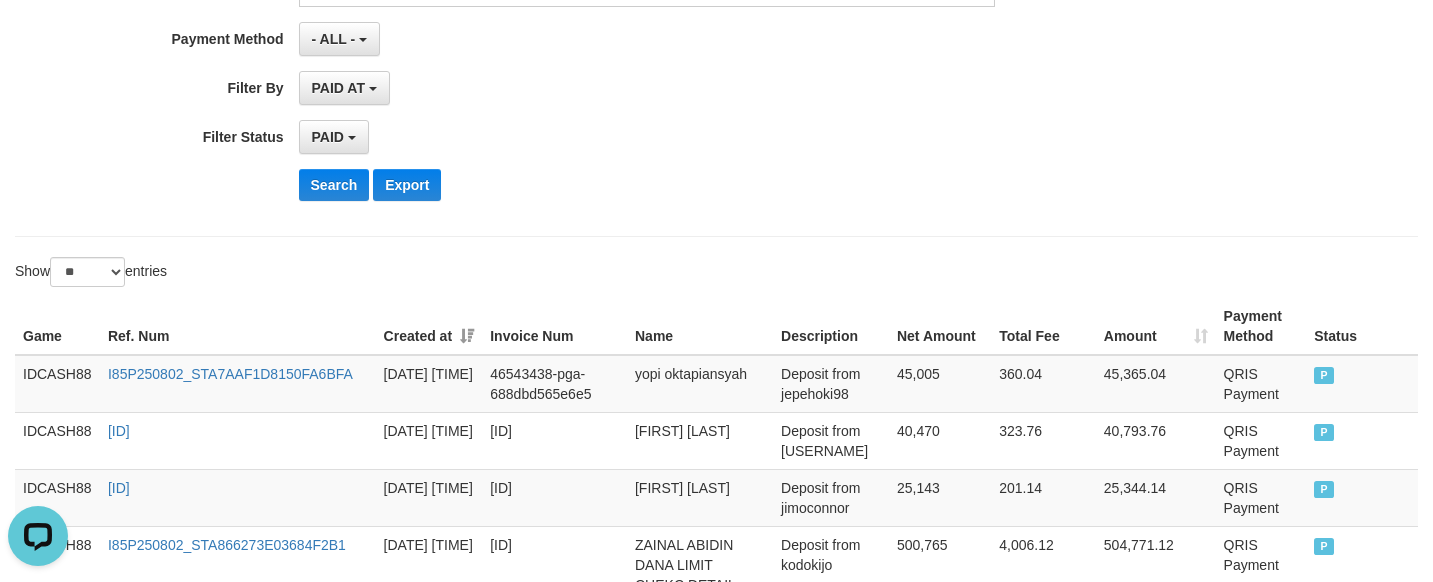 scroll, scrollTop: 346, scrollLeft: 0, axis: vertical 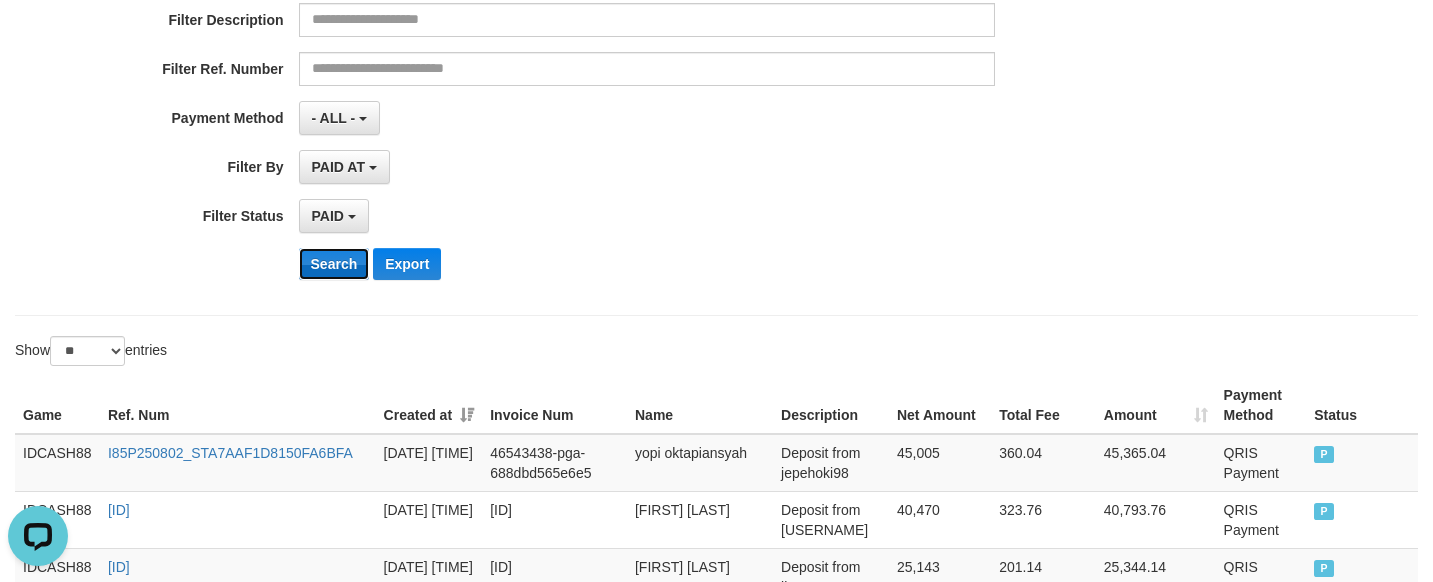 click on "Search" at bounding box center [334, 264] 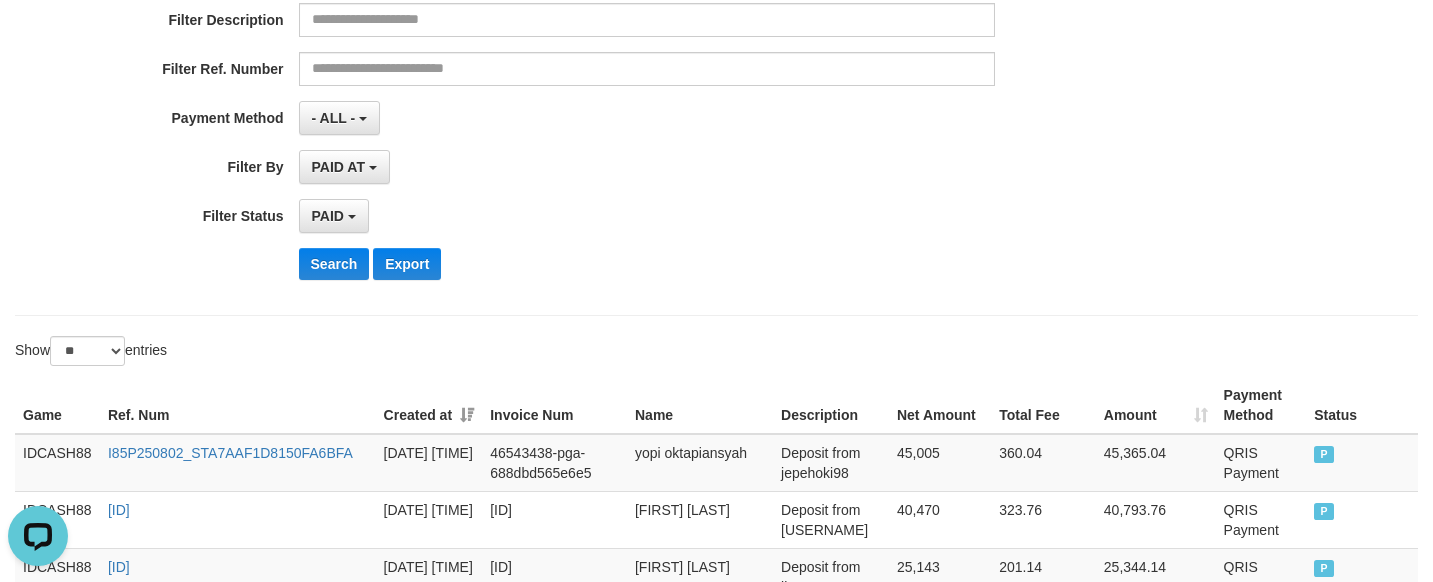 click on "PAID								    SELECT ALL  - ALL -  SELECT STATUS
PENDING/UNPAID
PAID
CANCELED
EXPIRED" at bounding box center [647, 216] 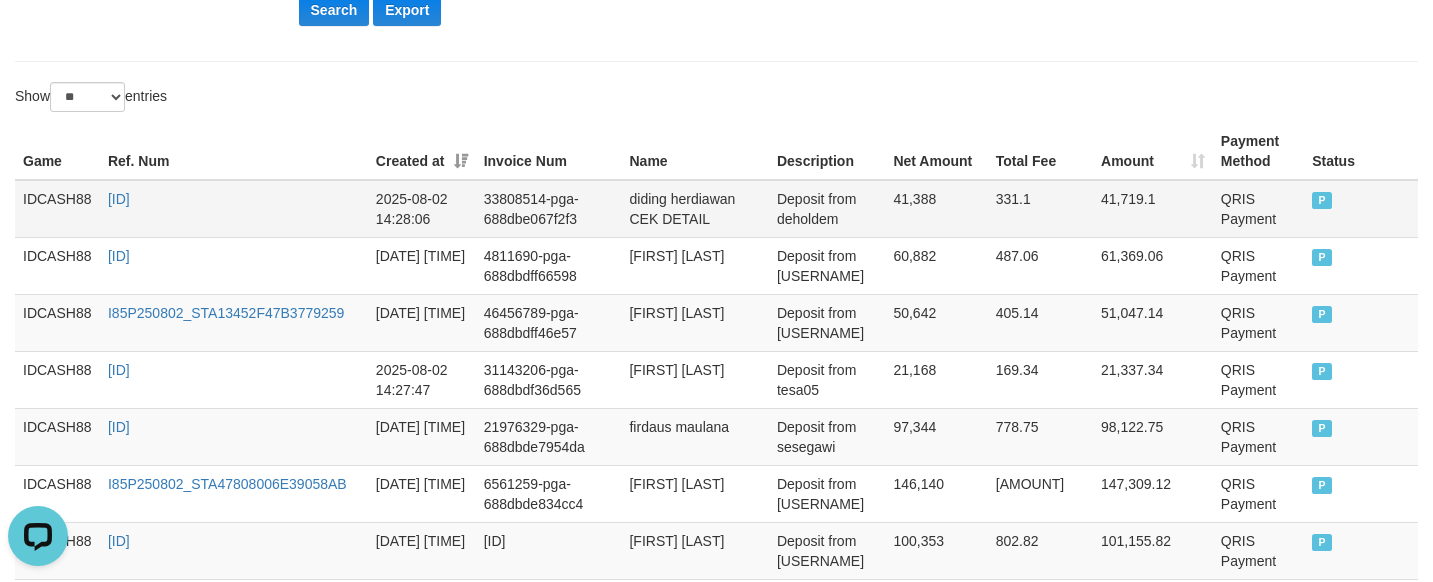 click on "IDCASH88" at bounding box center [57, 209] 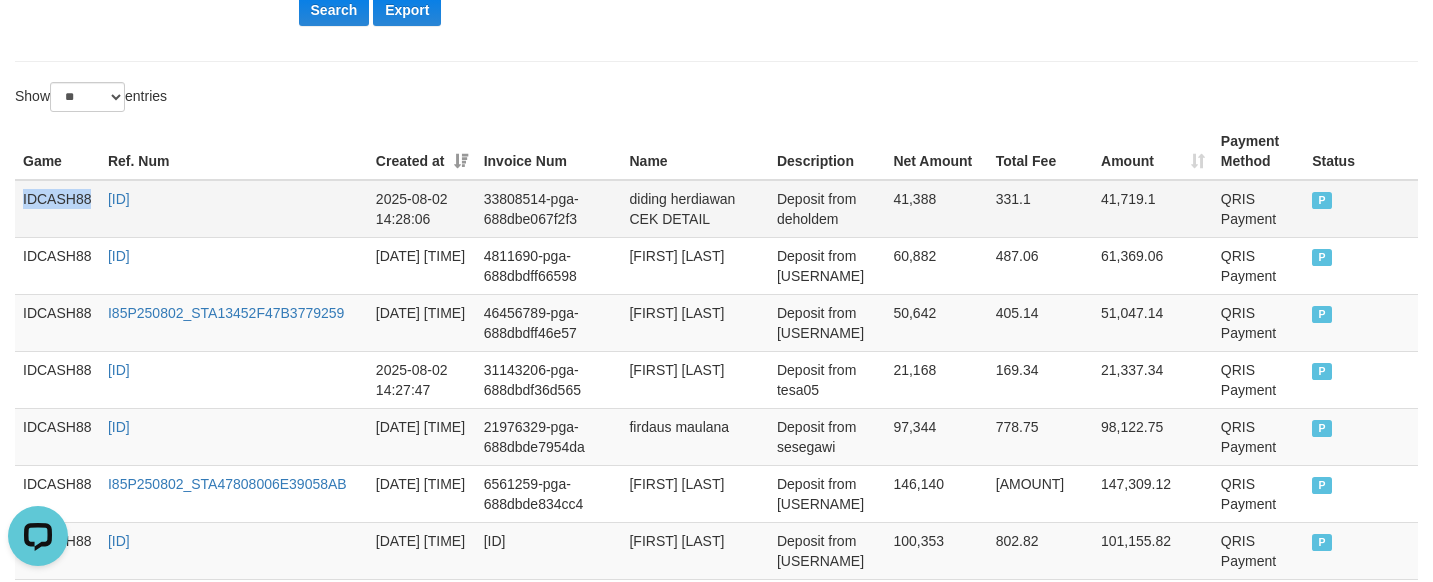 click on "IDCASH88" at bounding box center (57, 209) 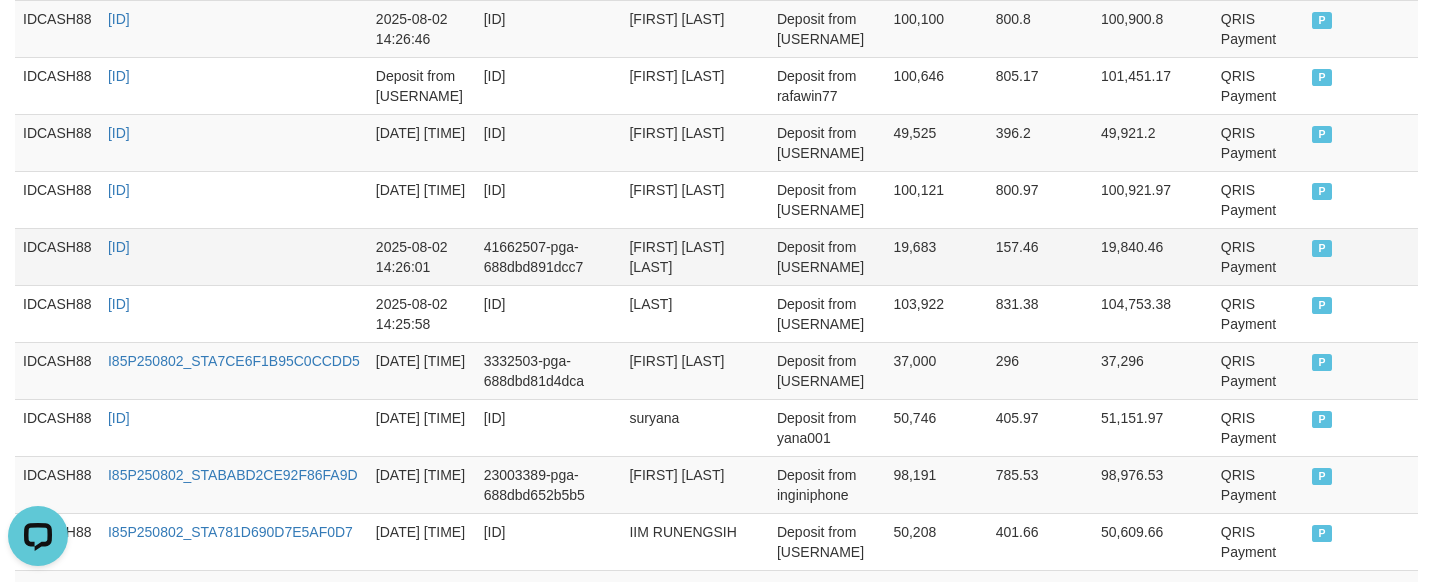 scroll, scrollTop: 1725, scrollLeft: 0, axis: vertical 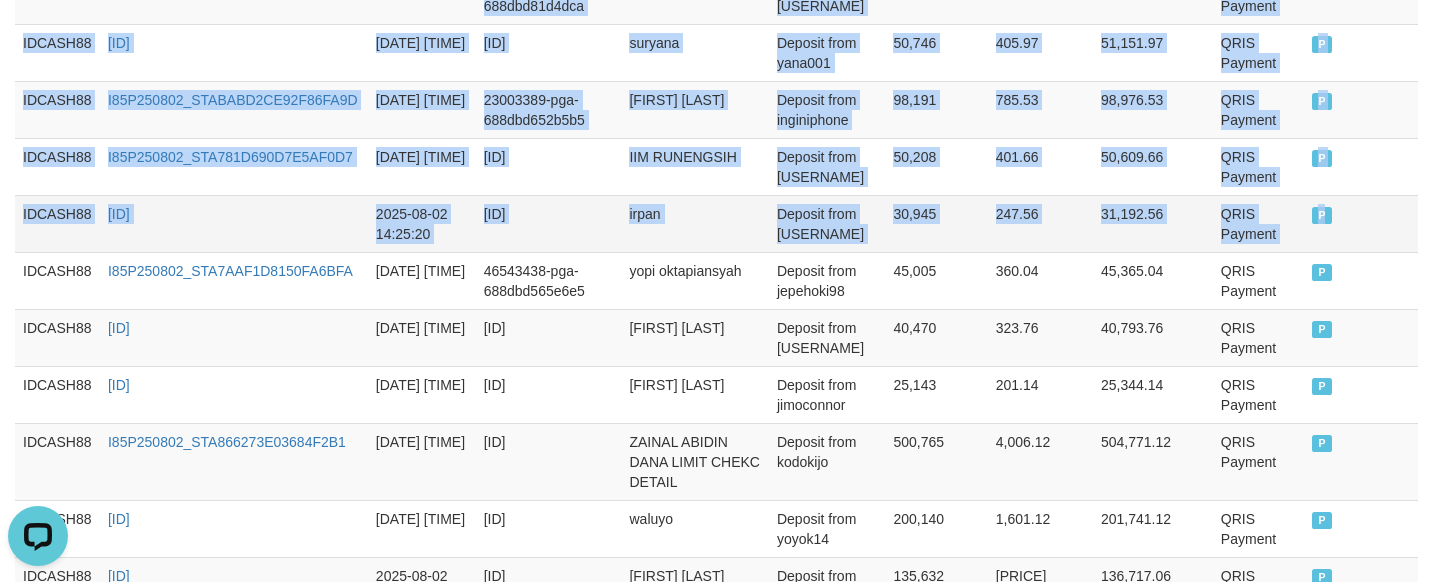 click on "P" at bounding box center [1361, 223] 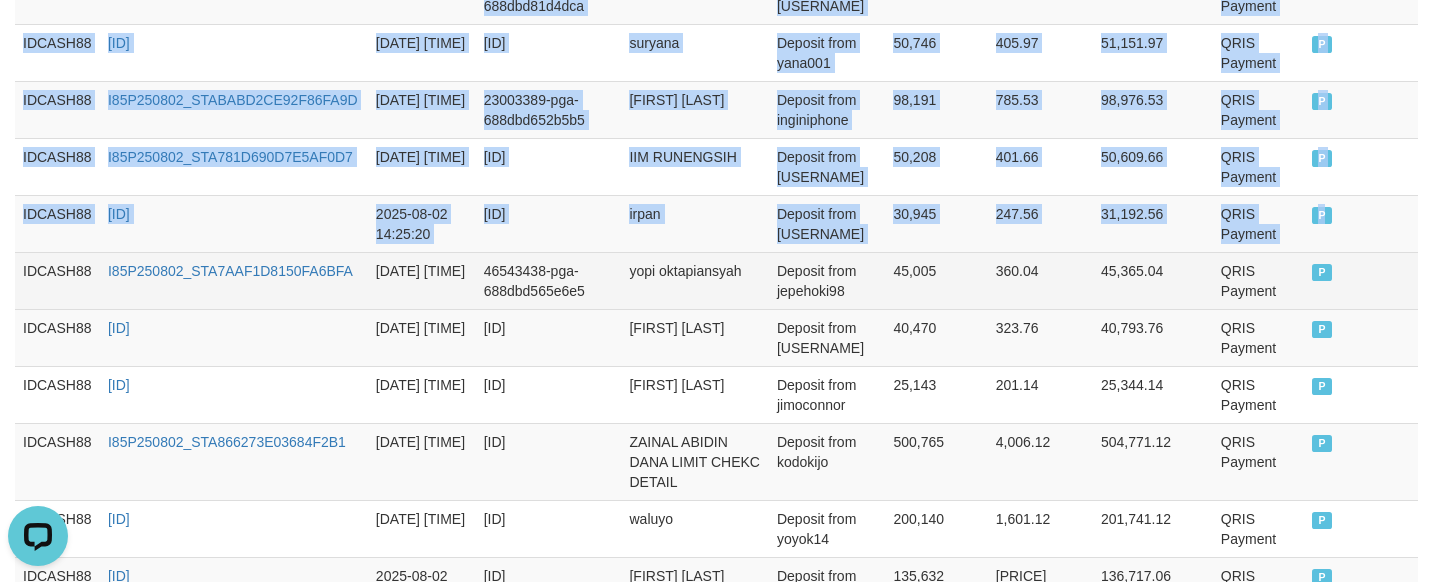 copy on "IDCASH88 [ID] [DATE] [TIME] [ID] [FIRST] [LAST] CEK DETAIL Deposit from [USERNAME] [NUMBER] [PRICE] [NUMBER] QRIS Payment P   IDCASH88 [ID] [DATE] [TIME] [ID] [FIRST] [LAST] Deposit from [USERNAME] [NUMBER] [PRICE] [NUMBER] QRIS Payment P   IDCASH88 [ID] [DATE] [TIME] [ID] [FIRST] [LAST] Deposit from [USERNAME] [NUMBER] [PRICE] [NUMBER] QRIS Payment P   IDCASH88 [ID] [DATE] [TIME] [ID] [FIRST] [LAST] ASK IF WD Deposit from [USERNAME] [NUMBER] [PRICE] [NUMBER] QRIS Payment P   IDCASH88 [ID] [DATE] [TIME] [ID] [FIRST] [LAST] Deposit from [USERNAME] [NUMBER] [PRICE] [NUMBER] QRIS Payment P   IDCASH88 [ID] [DATE] [TIME] [ID] [FIRST] [LAST] Deposit from [USERNAME] [NUMBER] [PRICE]..." 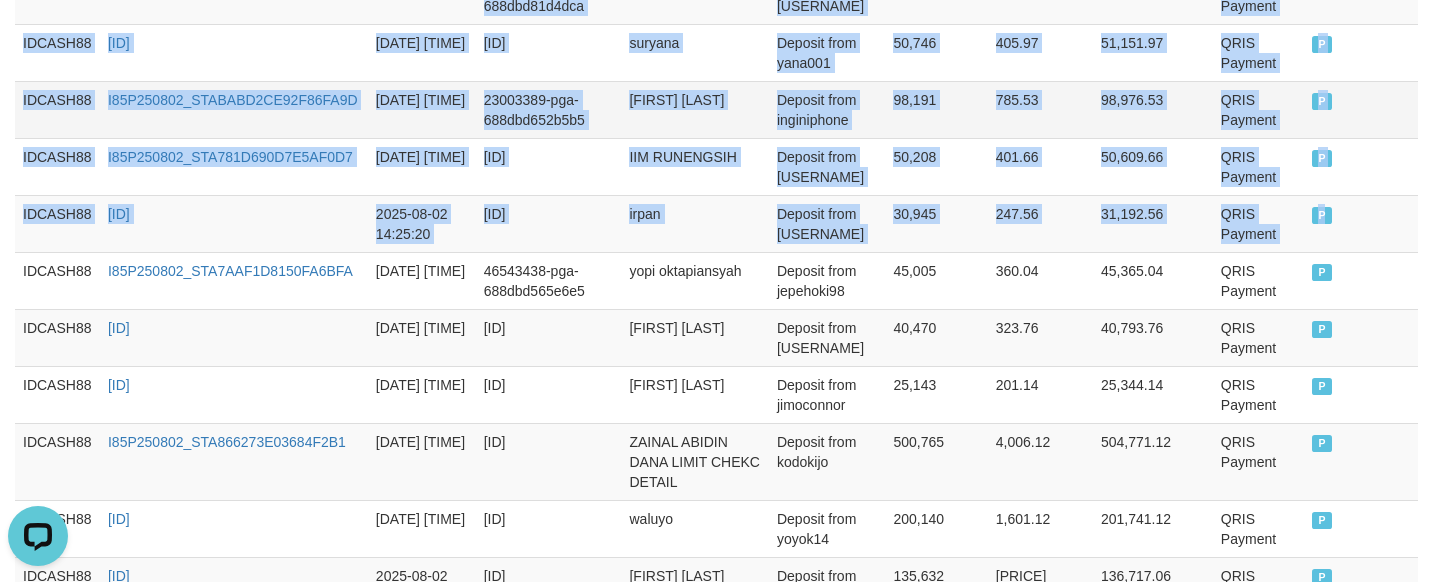click on "[FIRST] [LAST]" at bounding box center [694, 109] 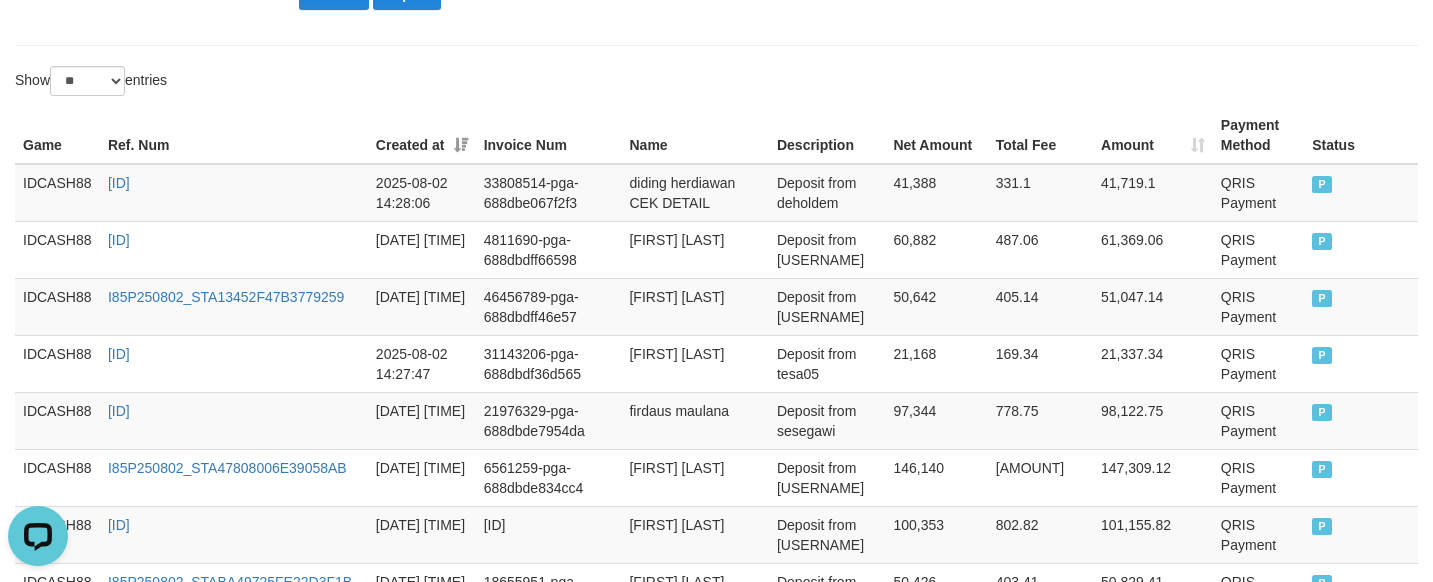 scroll, scrollTop: 350, scrollLeft: 0, axis: vertical 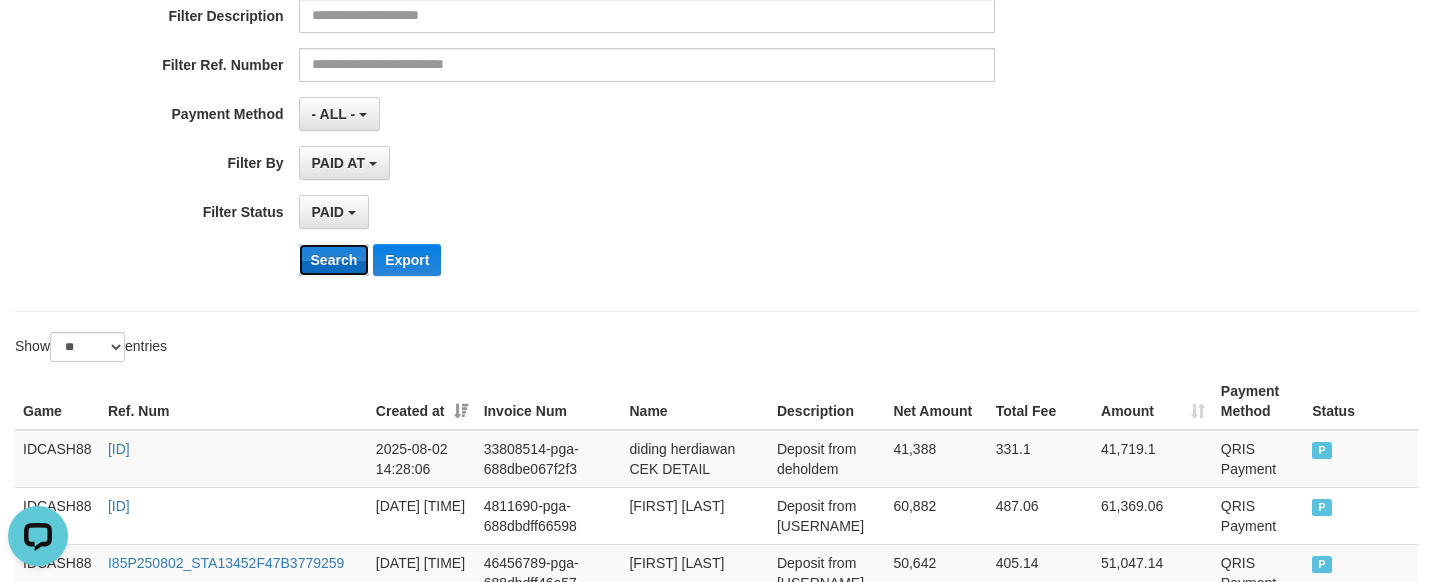click on "Search" at bounding box center (334, 260) 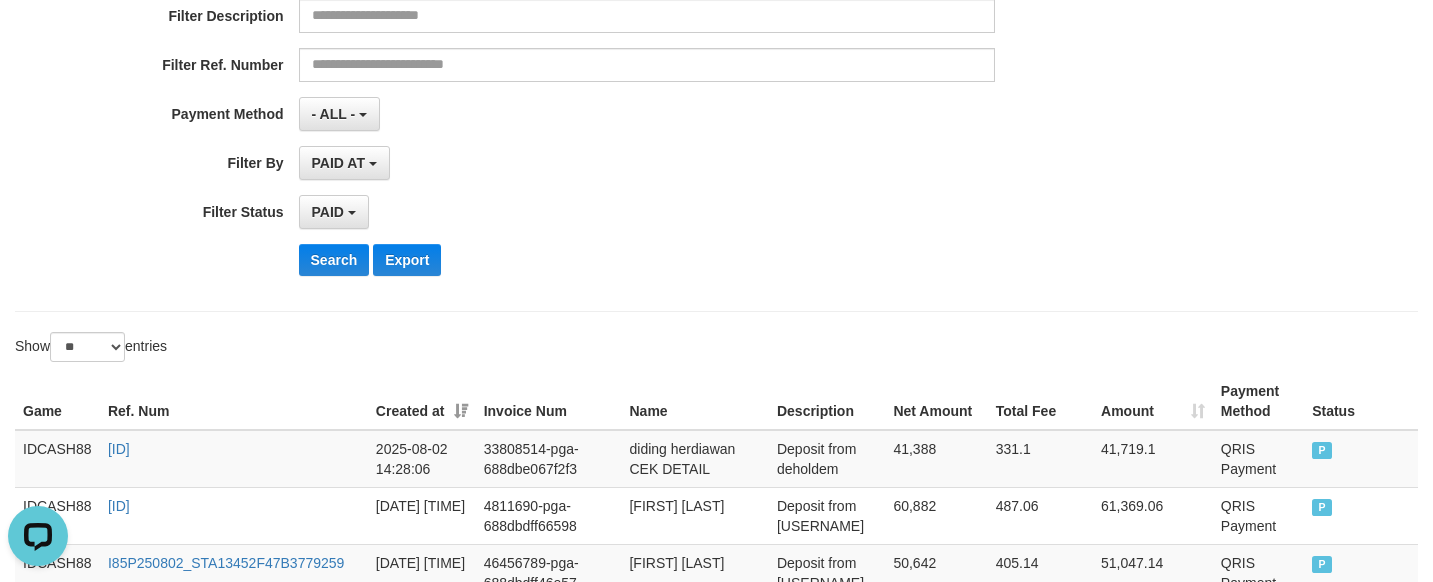 click on "**********" at bounding box center (597, 47) 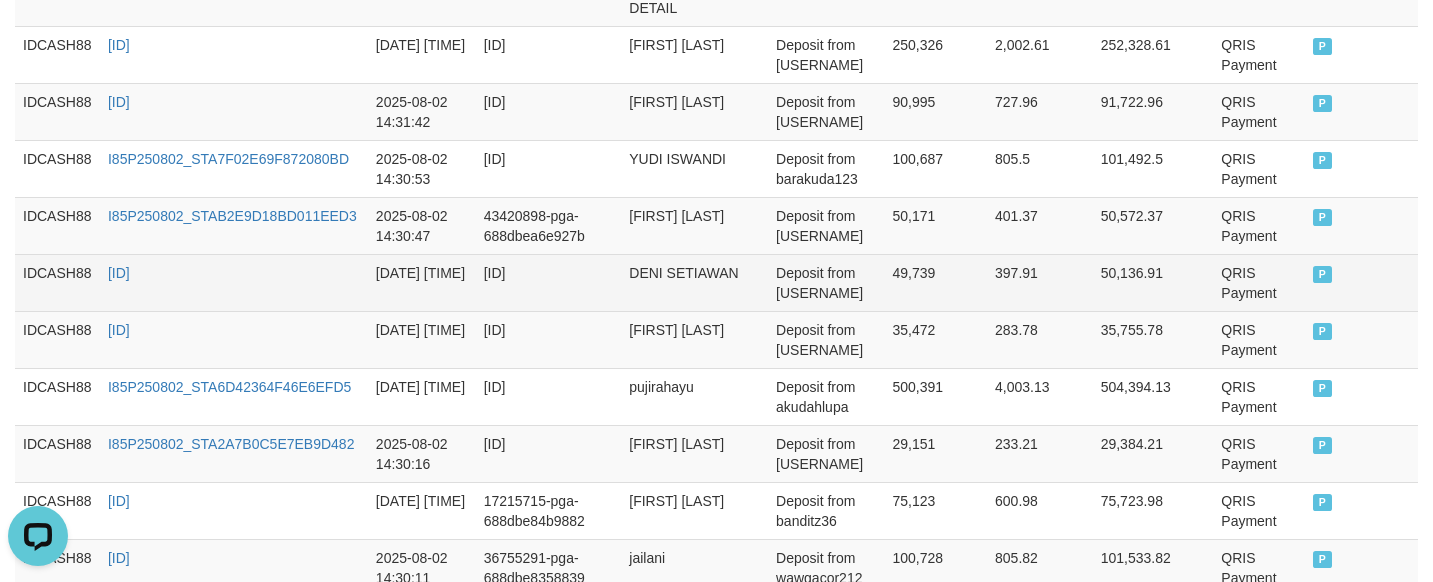 scroll, scrollTop: 541, scrollLeft: 0, axis: vertical 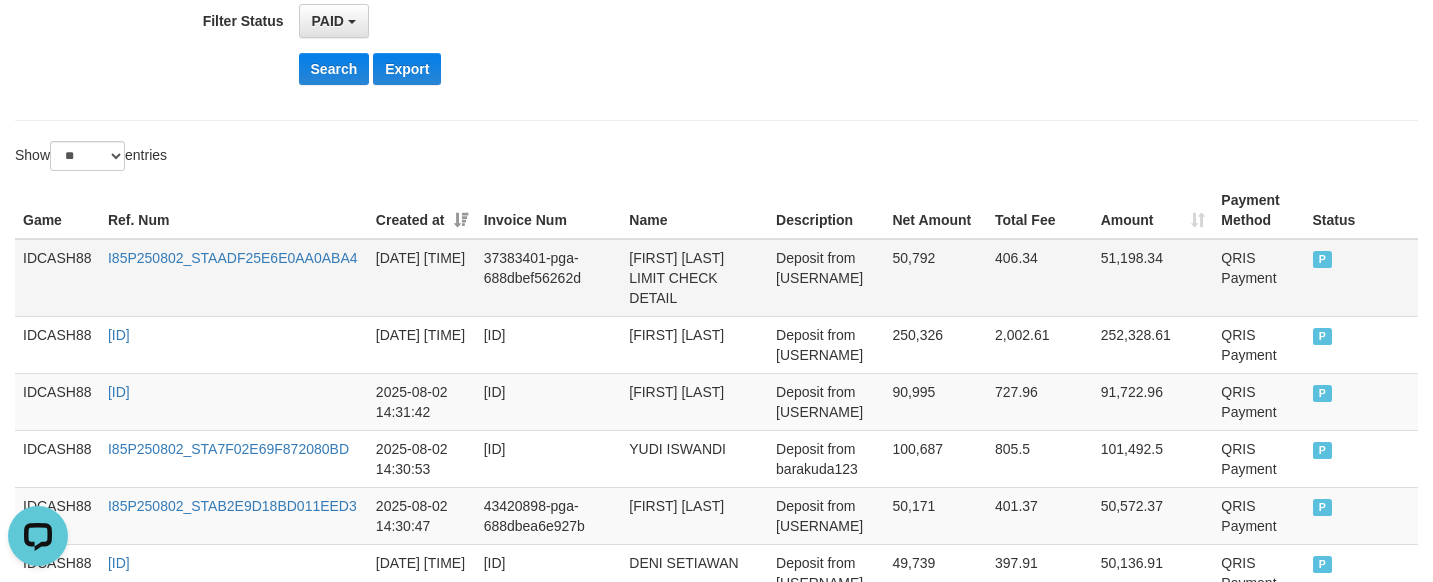 click on "IDCASH88" at bounding box center [57, 278] 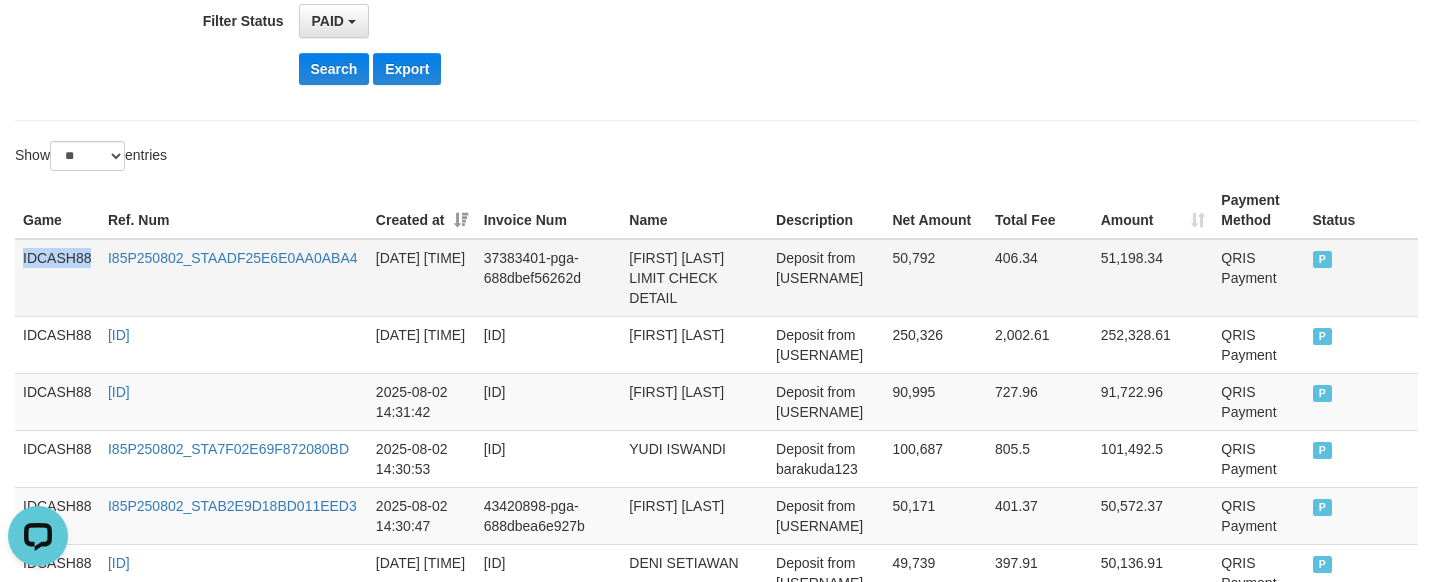 click on "IDCASH88" at bounding box center [57, 278] 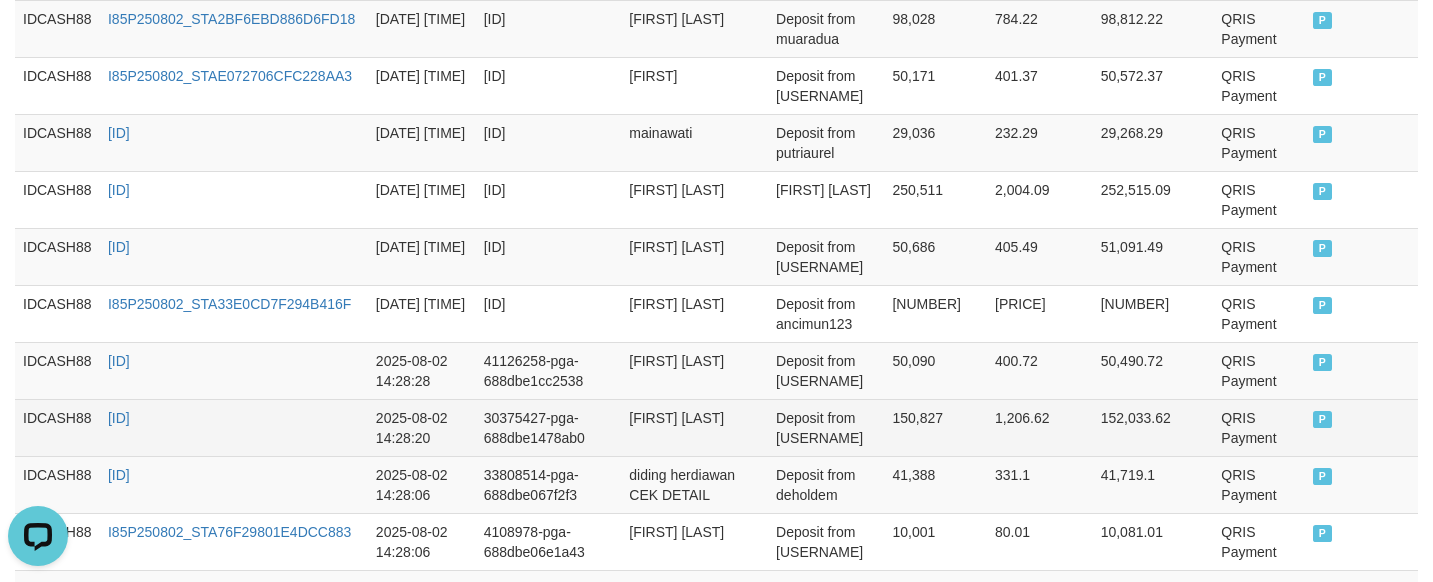 scroll, scrollTop: 1791, scrollLeft: 0, axis: vertical 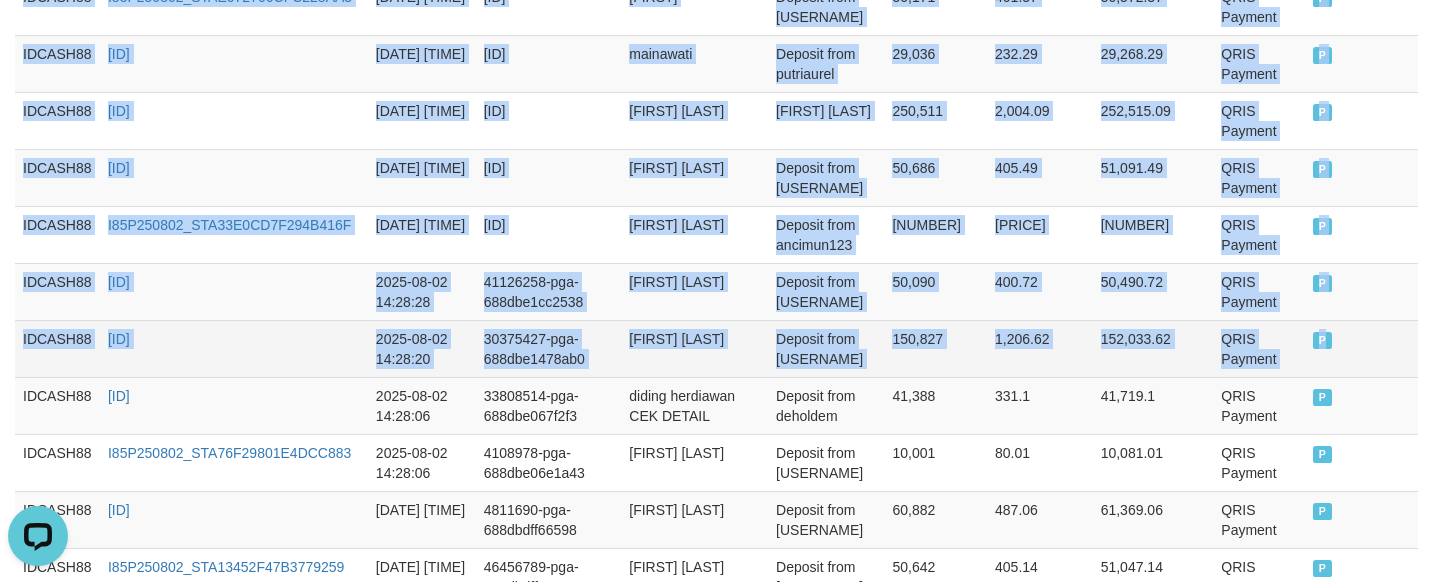 click on "P" at bounding box center (1362, 348) 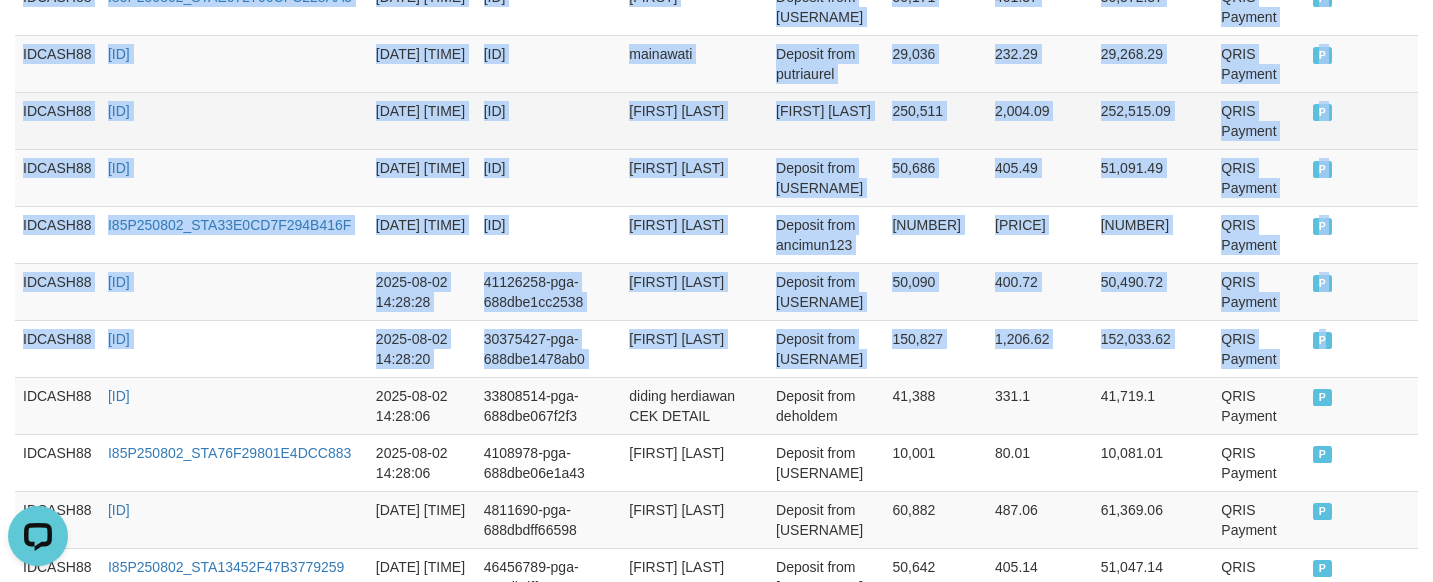 click on "[ID]" at bounding box center (549, 120) 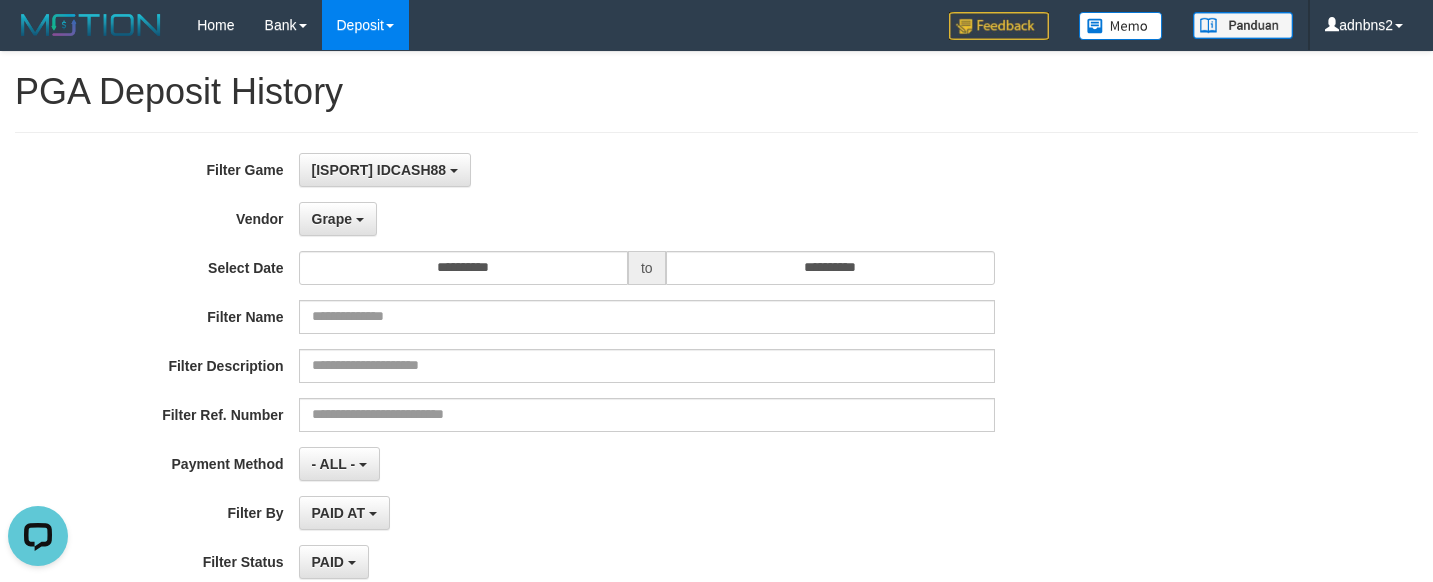 scroll, scrollTop: 375, scrollLeft: 0, axis: vertical 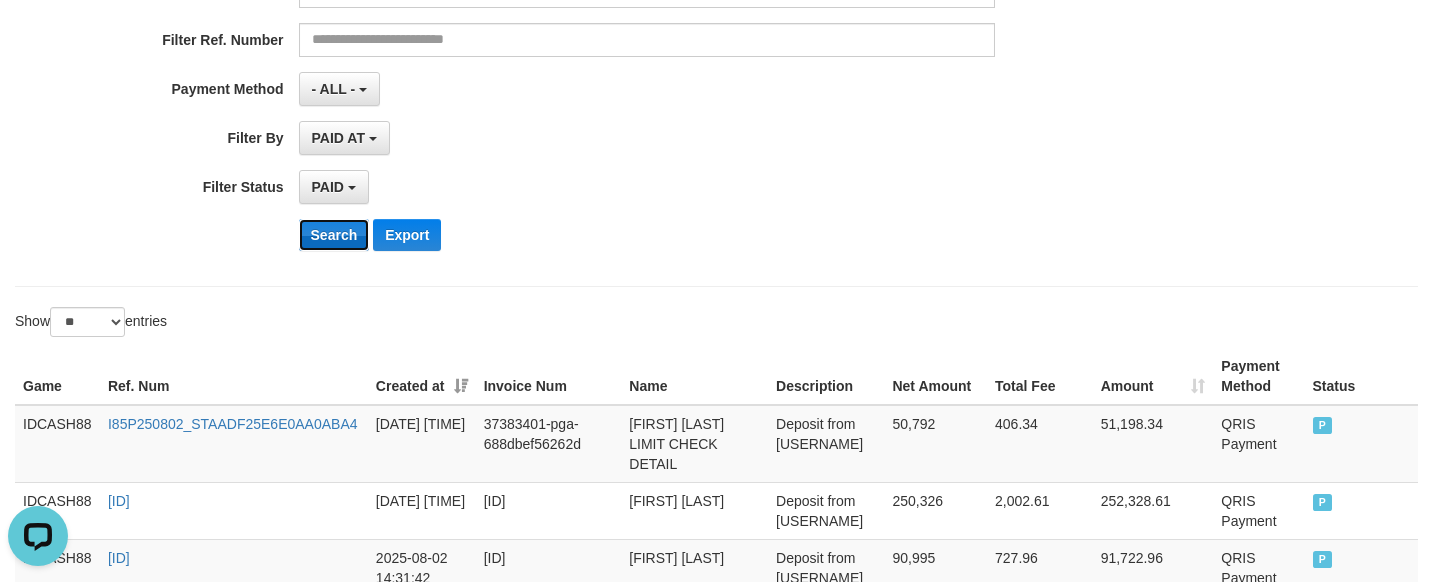 click on "Search" at bounding box center [334, 235] 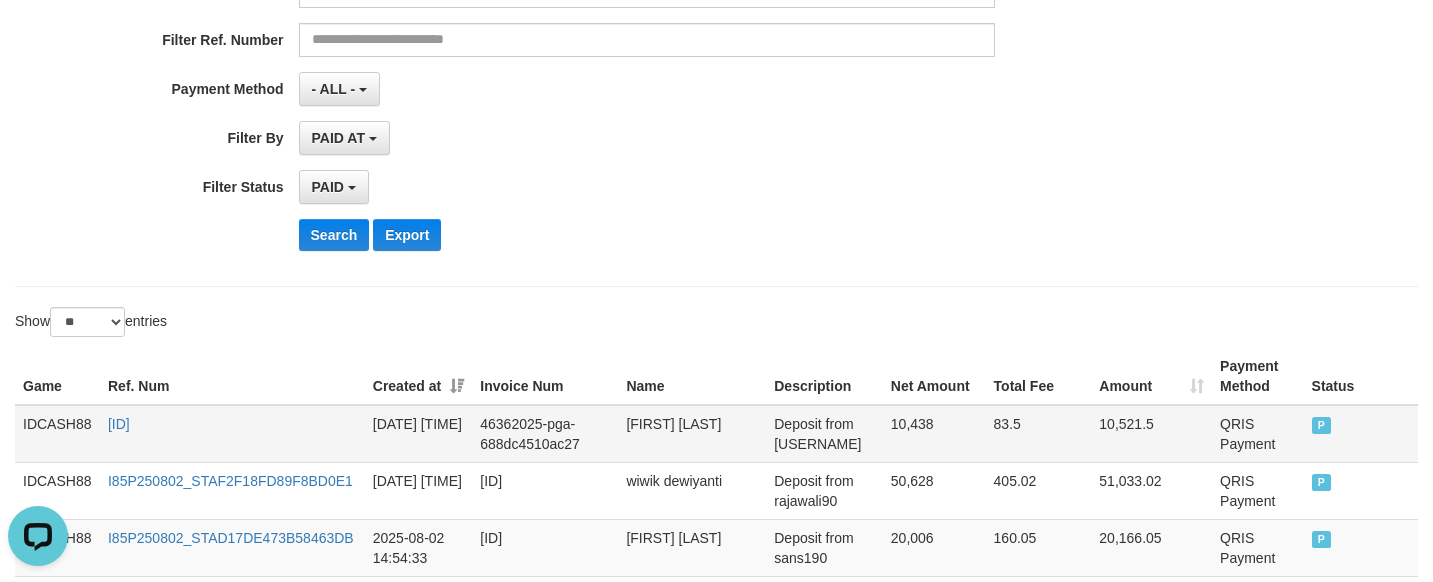 click on "IDCASH88" at bounding box center (57, 434) 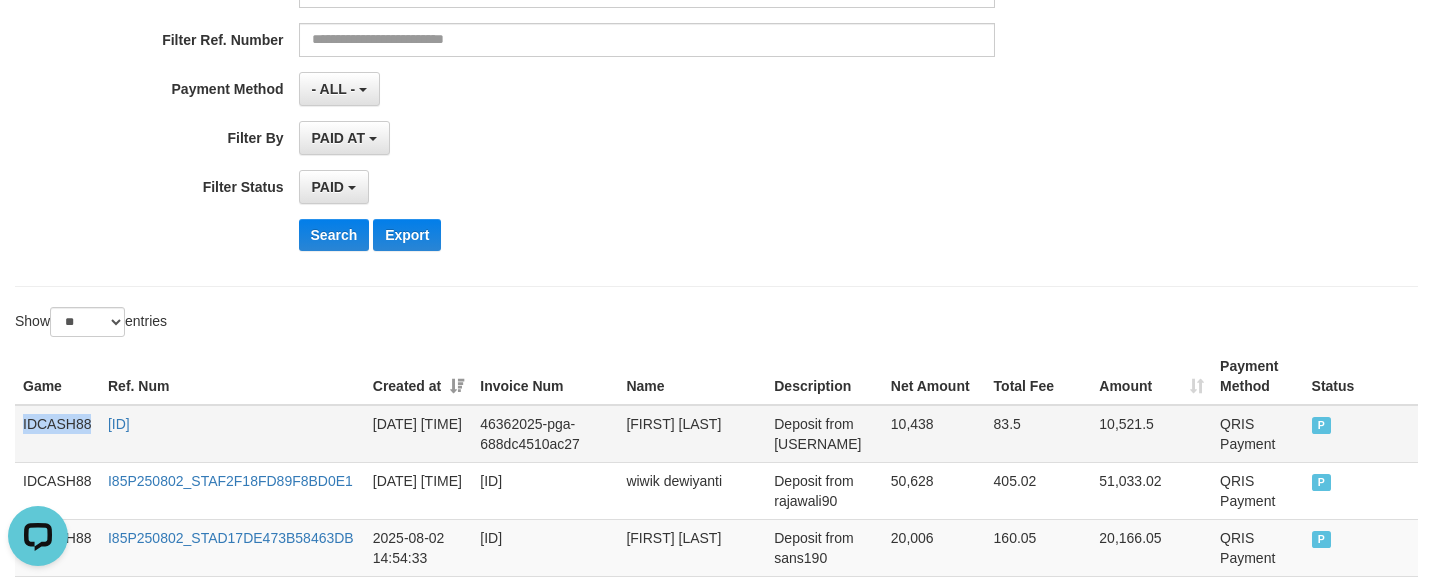 click on "IDCASH88" at bounding box center [57, 434] 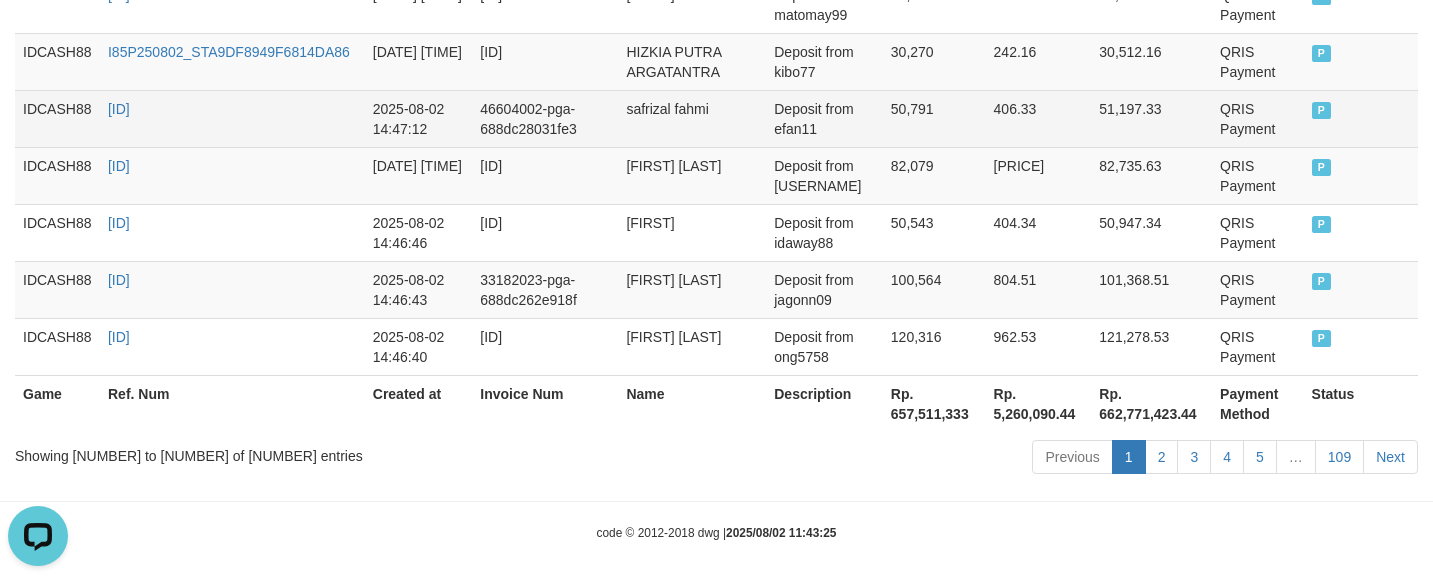 scroll, scrollTop: 3305, scrollLeft: 0, axis: vertical 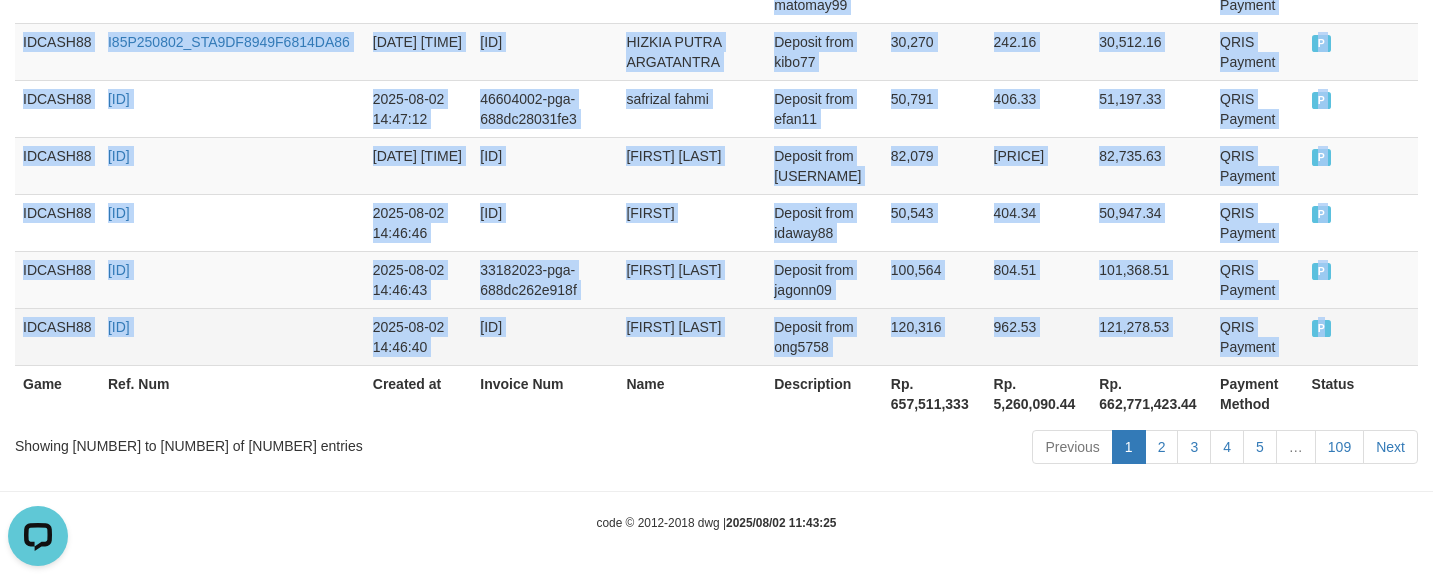 click on "P" at bounding box center [1361, 336] 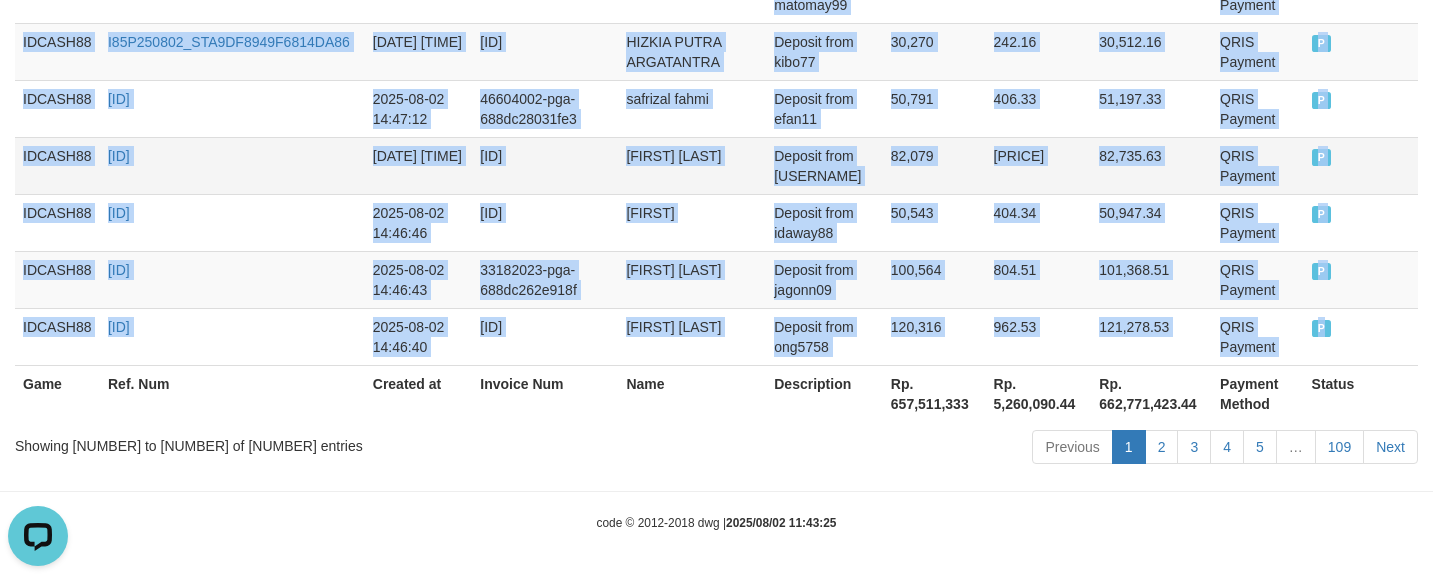 click on "[FIRST] [LAST]" at bounding box center (692, 165) 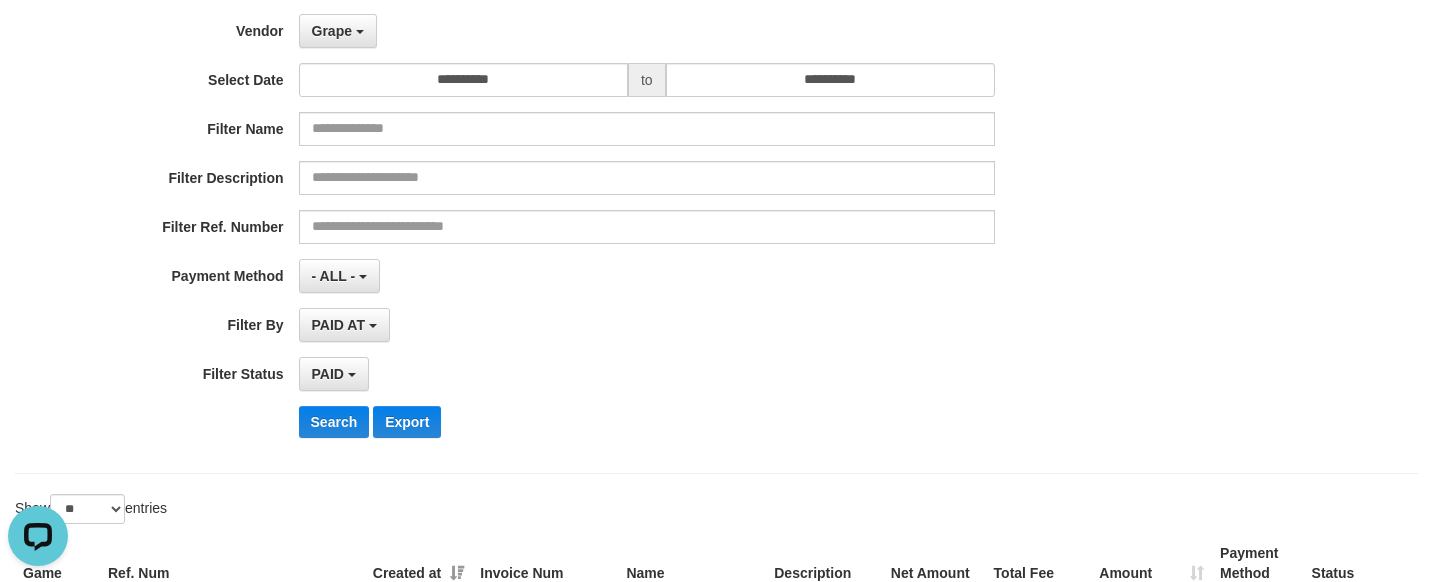 scroll, scrollTop: 500, scrollLeft: 0, axis: vertical 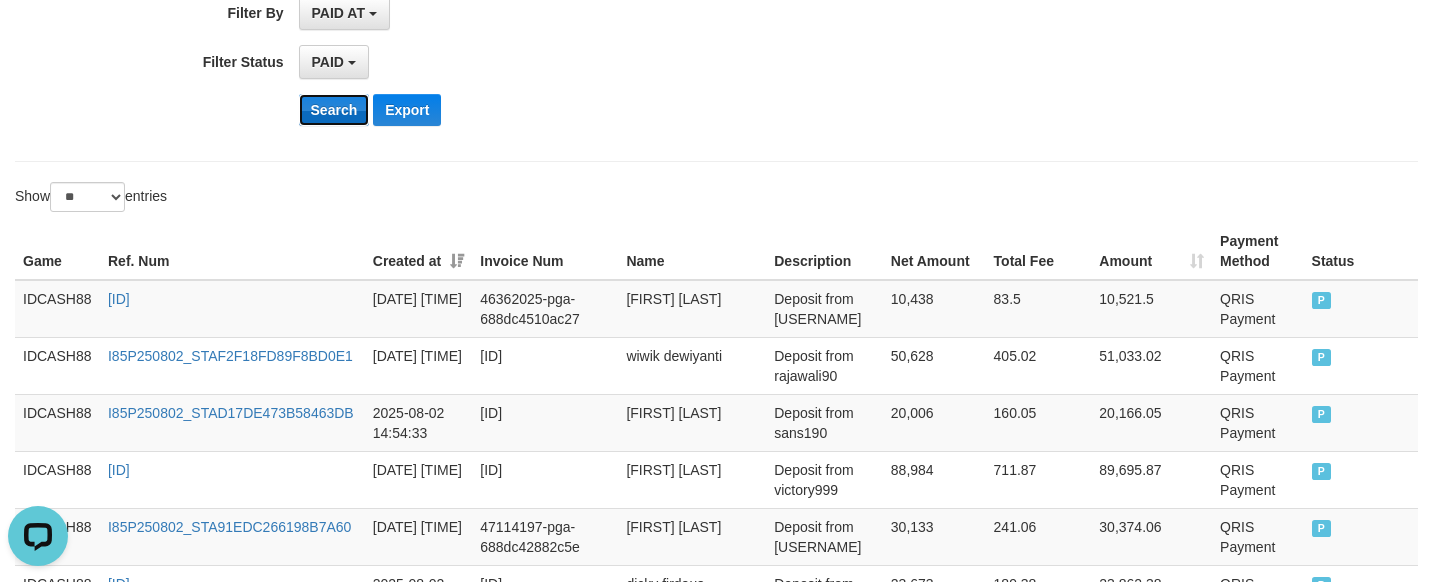 click on "Search" at bounding box center [334, 110] 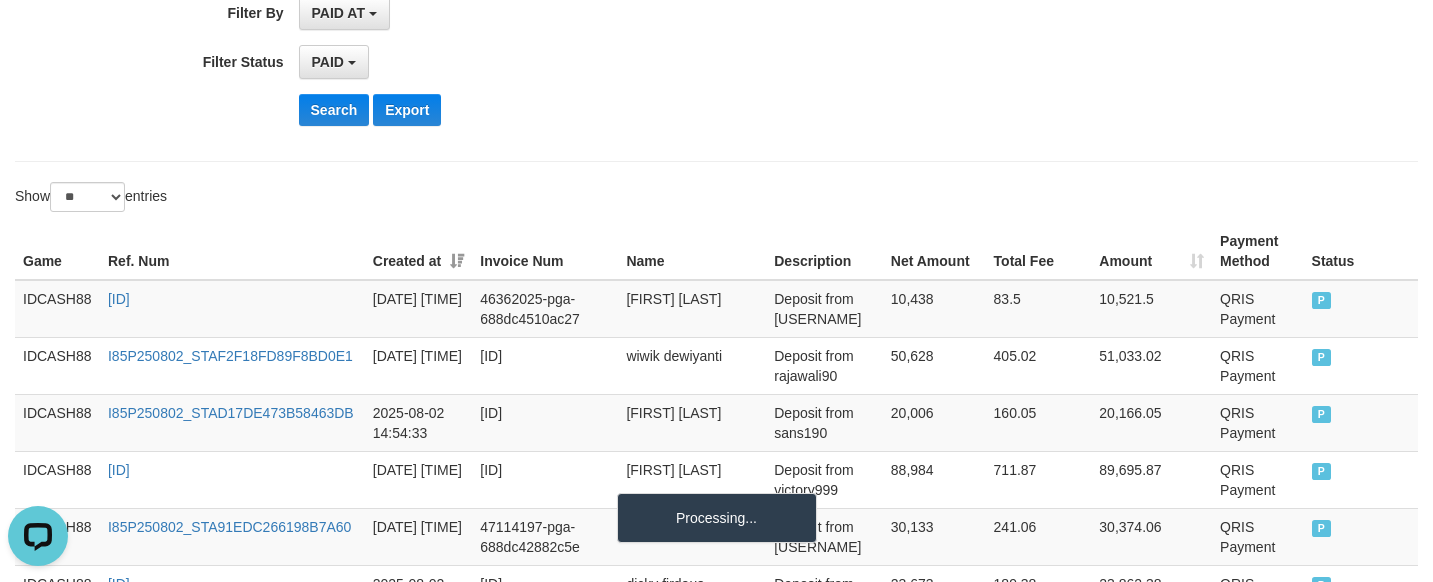 click on "**********" at bounding box center (716, -103) 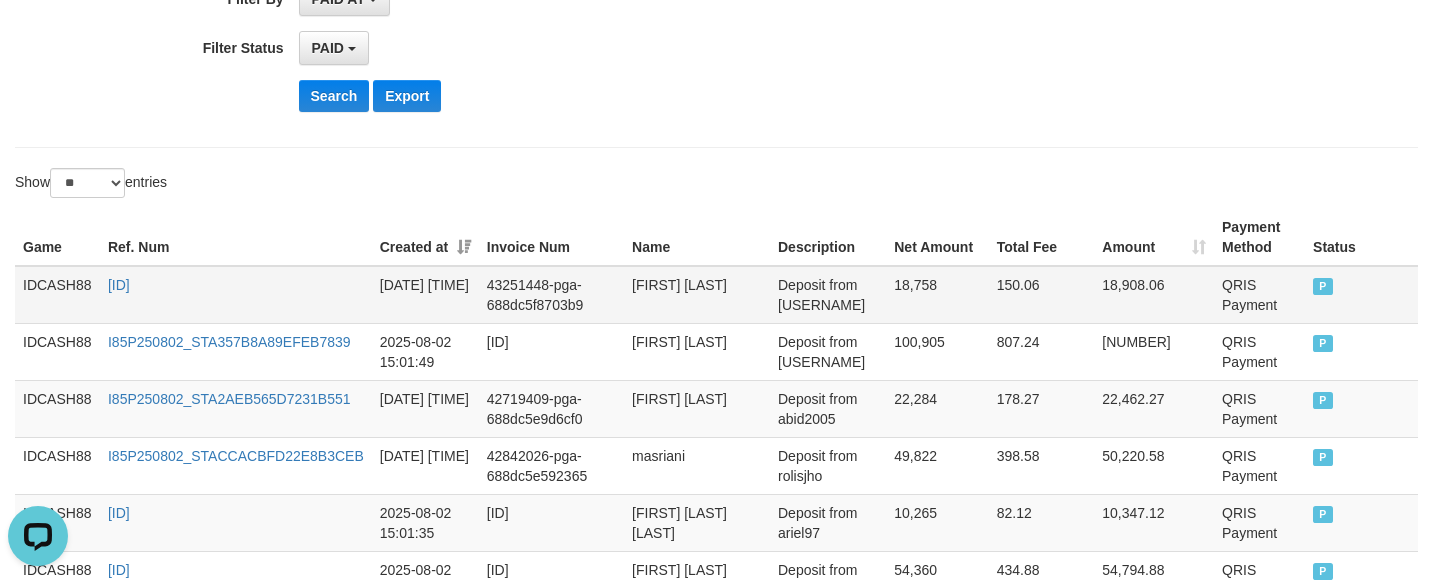 click on "IDCASH88" at bounding box center (57, 295) 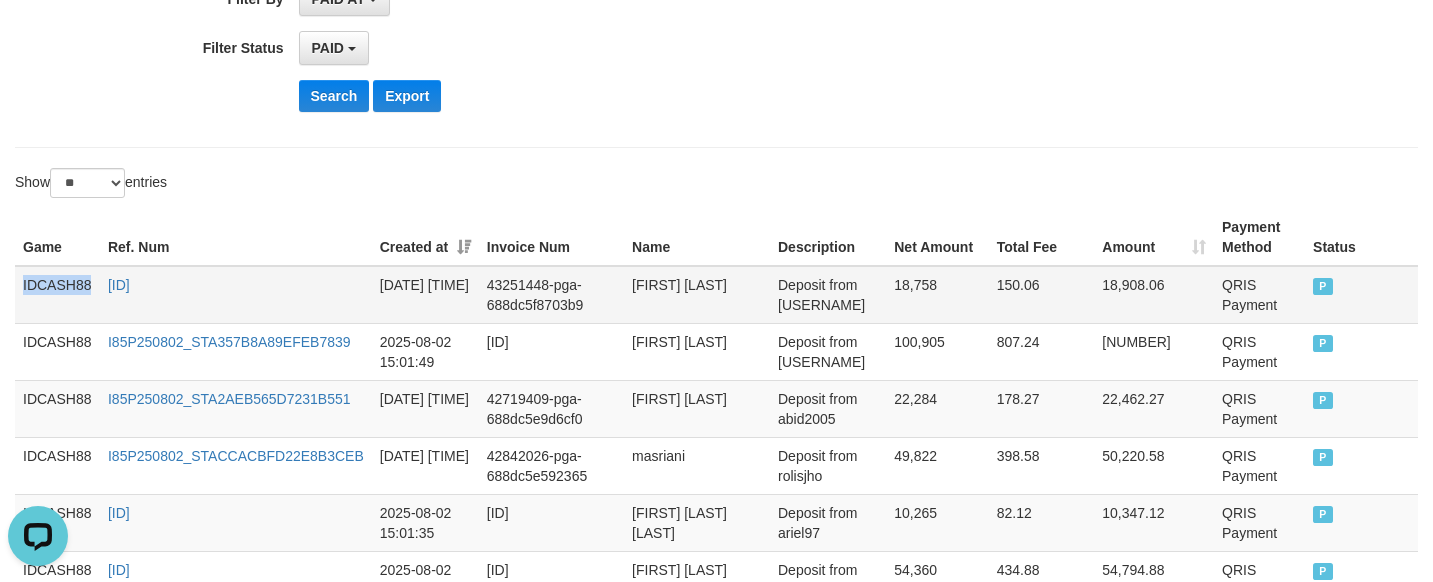 click on "IDCASH88" at bounding box center (57, 295) 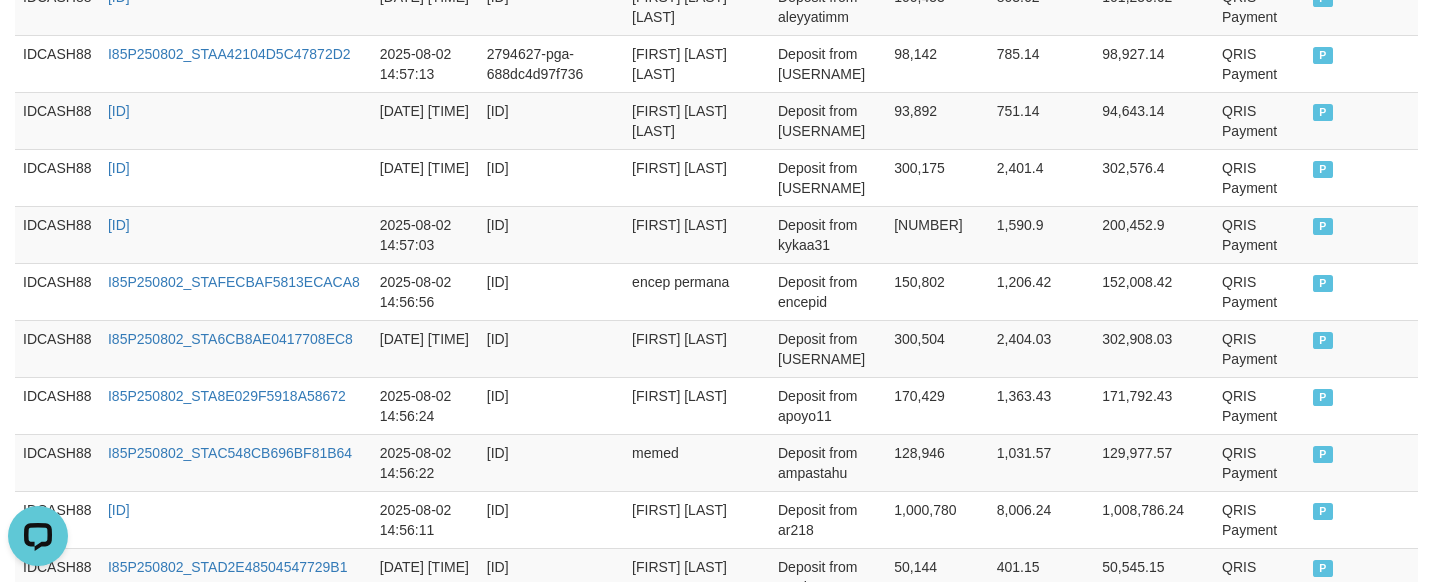 scroll, scrollTop: 3139, scrollLeft: 0, axis: vertical 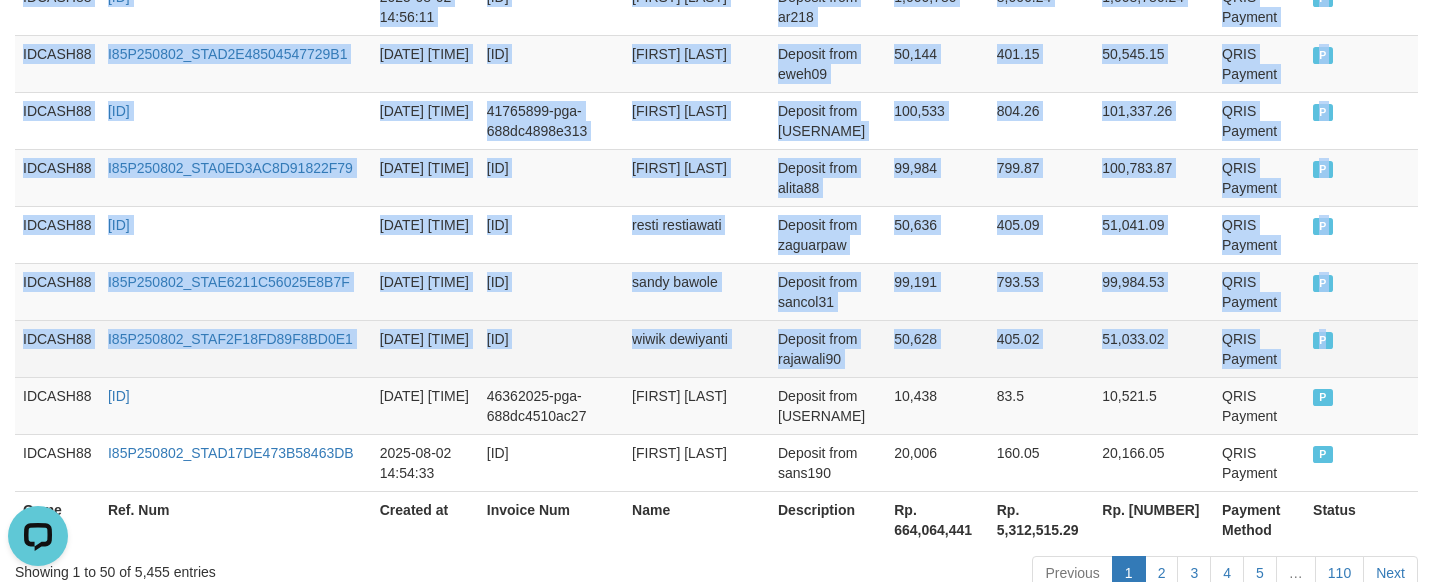 click on "P" at bounding box center [1361, 348] 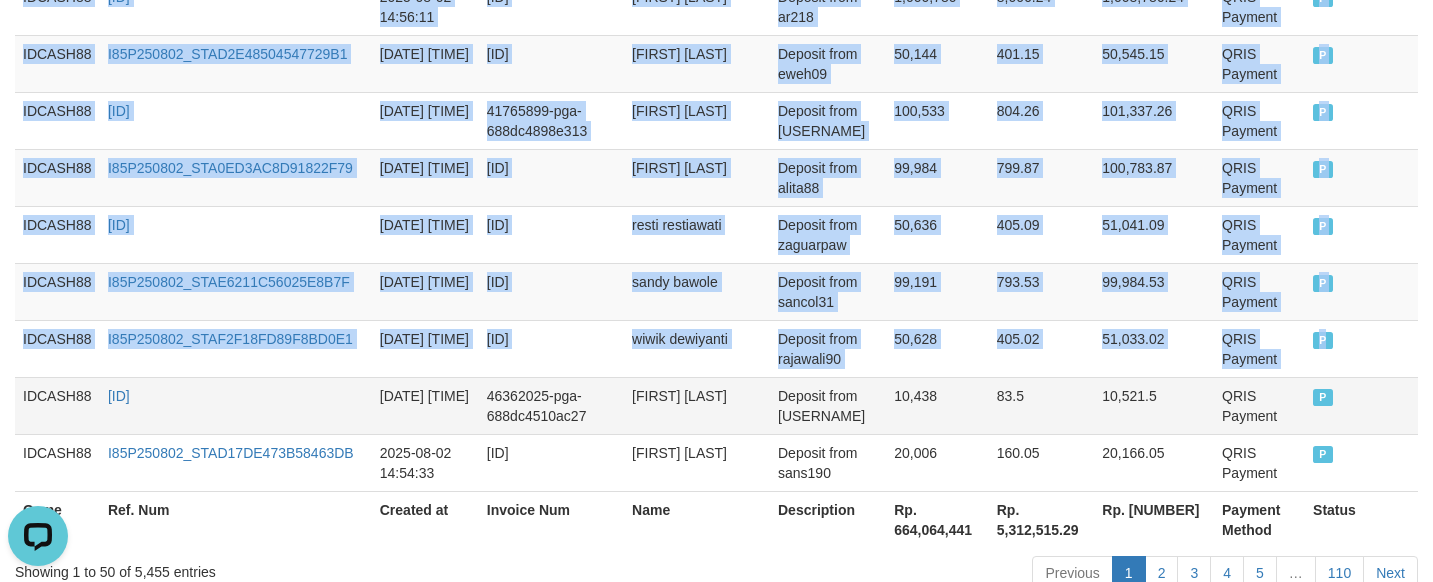 copy on "IDCASH88 [ID] [DATE] [TIME] [ID] [FIRST] [LAST] Deposit from [USERNAME] [PRICE] [PRICE] [PRICE] QRIS Payment P   IDCASH88 [ID] [DATE] [TIME] [ID] [FIRST] [LAST] Deposit from [USERNAME] [PRICE] [PRICE] [PRICE] QRIS Payment P   IDCASH88 [ID] [DATE] [TIME] [ID] [FIRST] [LAST] Deposit from [USERNAME] [PRICE] [PRICE] [PRICE] QRIS Payment P   IDCASH88 [ID] [DATE] [TIME] [ID] [FIRST] [LAST] Deposit from [USERNAME] [PRICE] [PRICE] [PRICE] QRIS Payment P   IDCASH88 [ID] [DATE] [TIME] [ID] [FIRST] [LAST] Deposit from [USERNAME] [PRICE] [PRICE] [PRICE] QRIS Payment P   IDCASH88 [ID] [DATE] [TIME] [ID] [FIRST] [LAST] Deposit from [USERNAME] [PRICE] [PRICE] [PRICE] QRIS Payment P   IDCASH88 [ID]..." 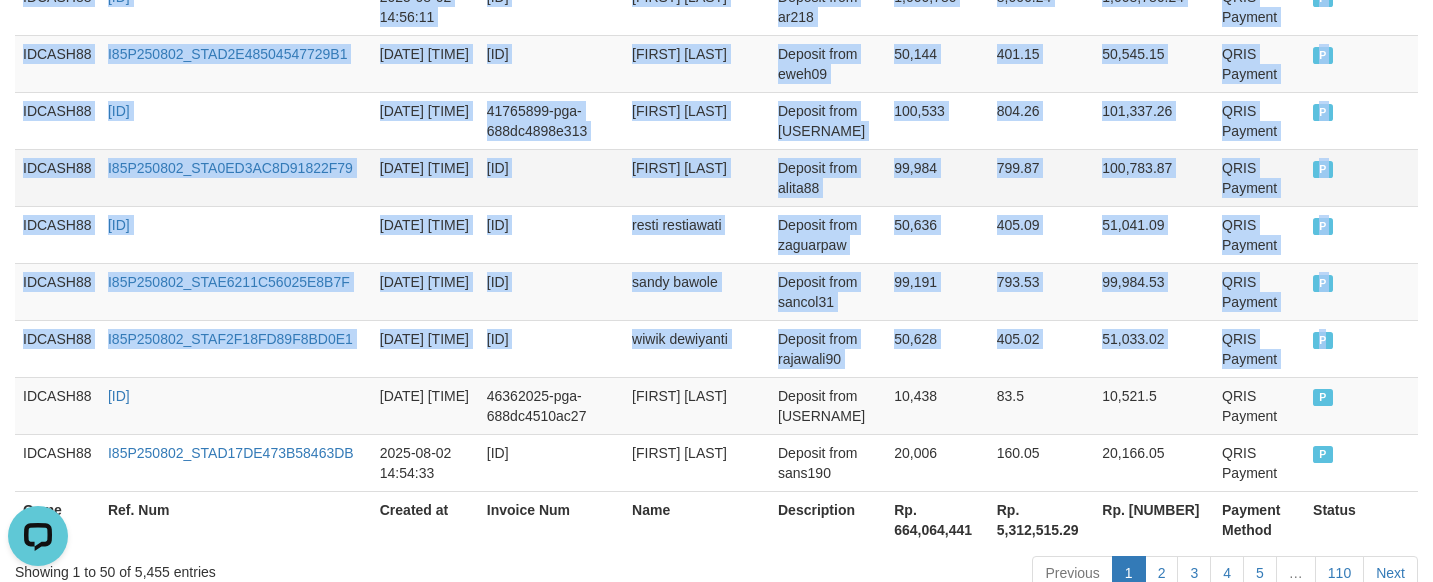 click on "[ID]" at bounding box center [551, 177] 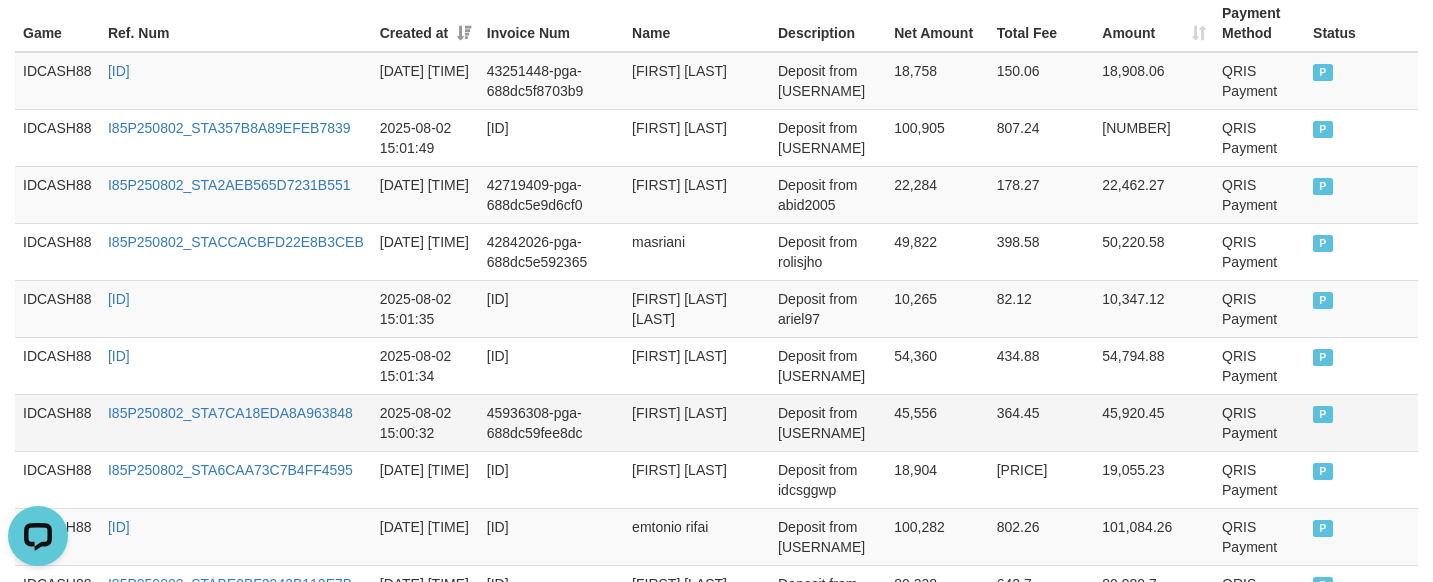 scroll, scrollTop: 389, scrollLeft: 0, axis: vertical 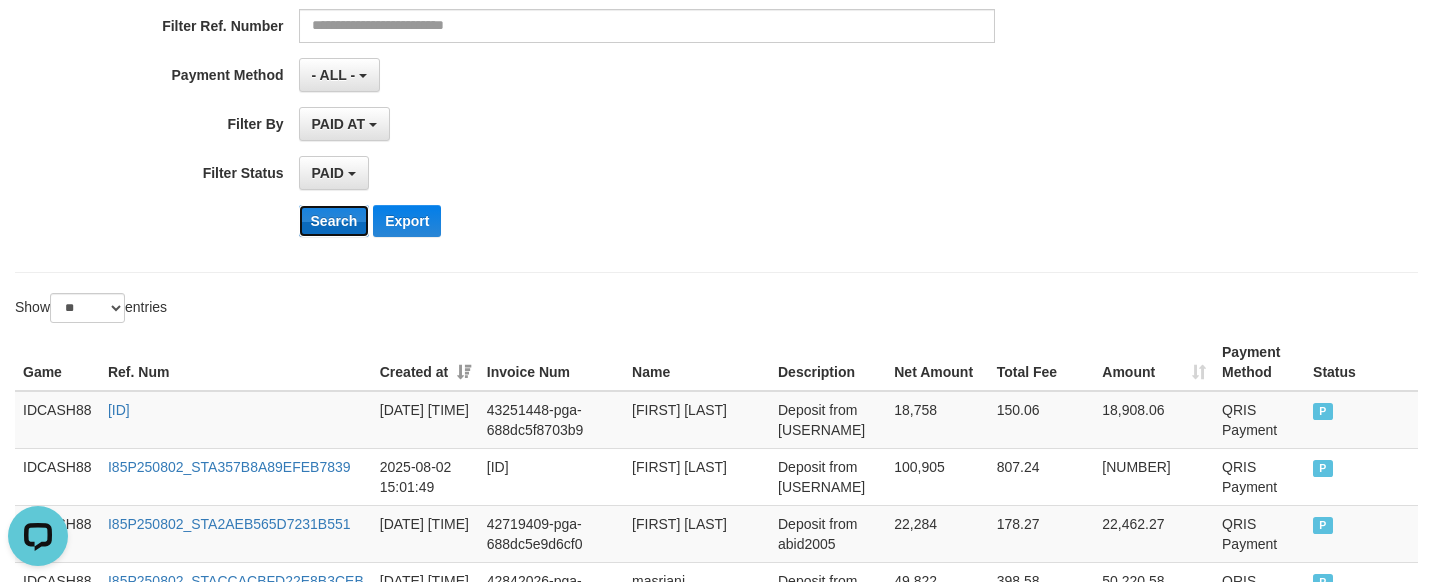 click on "Search" at bounding box center (334, 221) 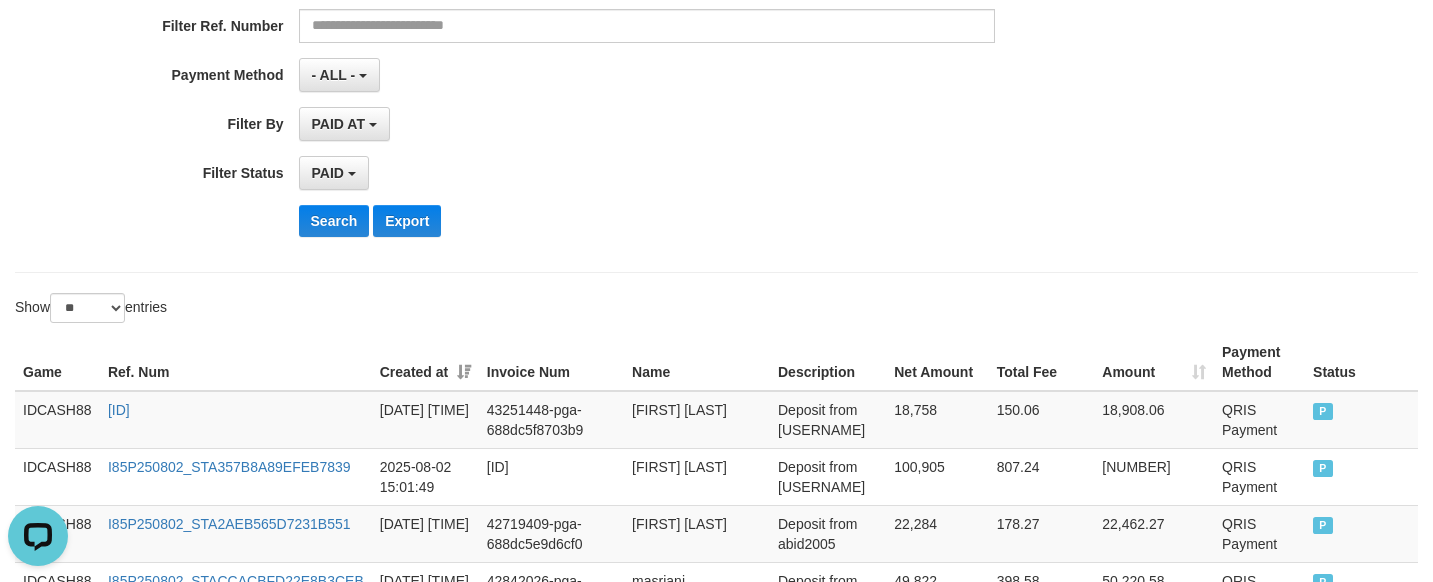 click on "Search
Export" at bounding box center (747, 221) 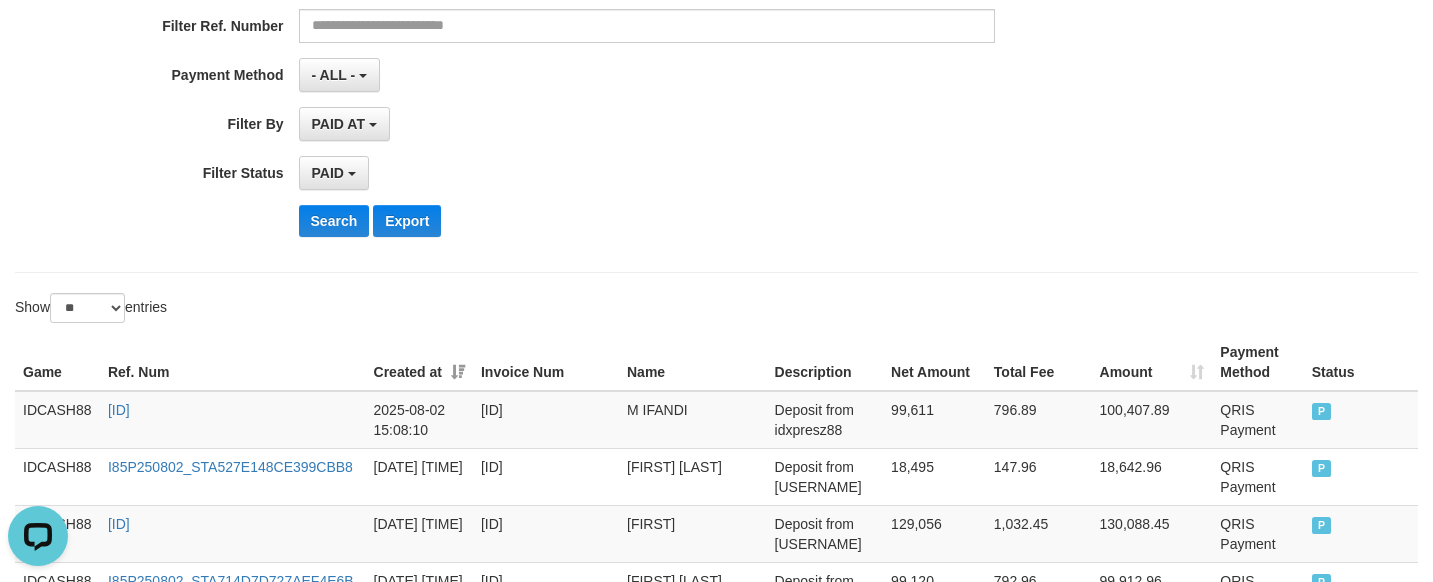 click on "Search
Export" at bounding box center [747, 221] 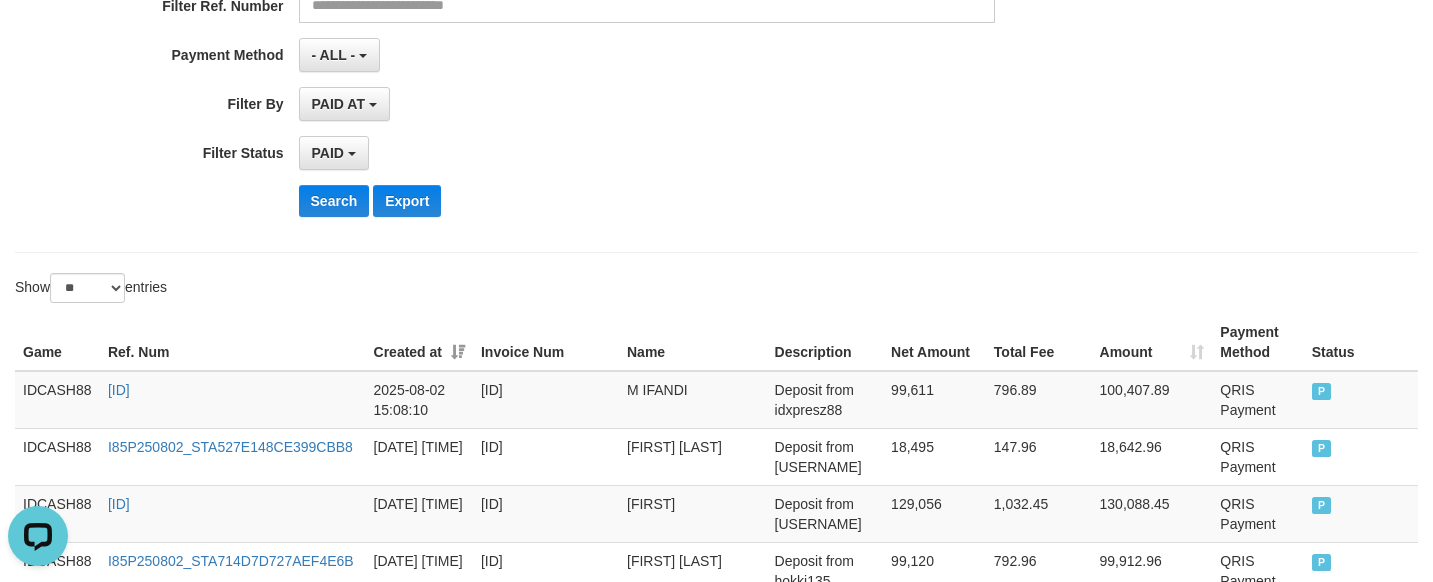 scroll, scrollTop: 418, scrollLeft: 0, axis: vertical 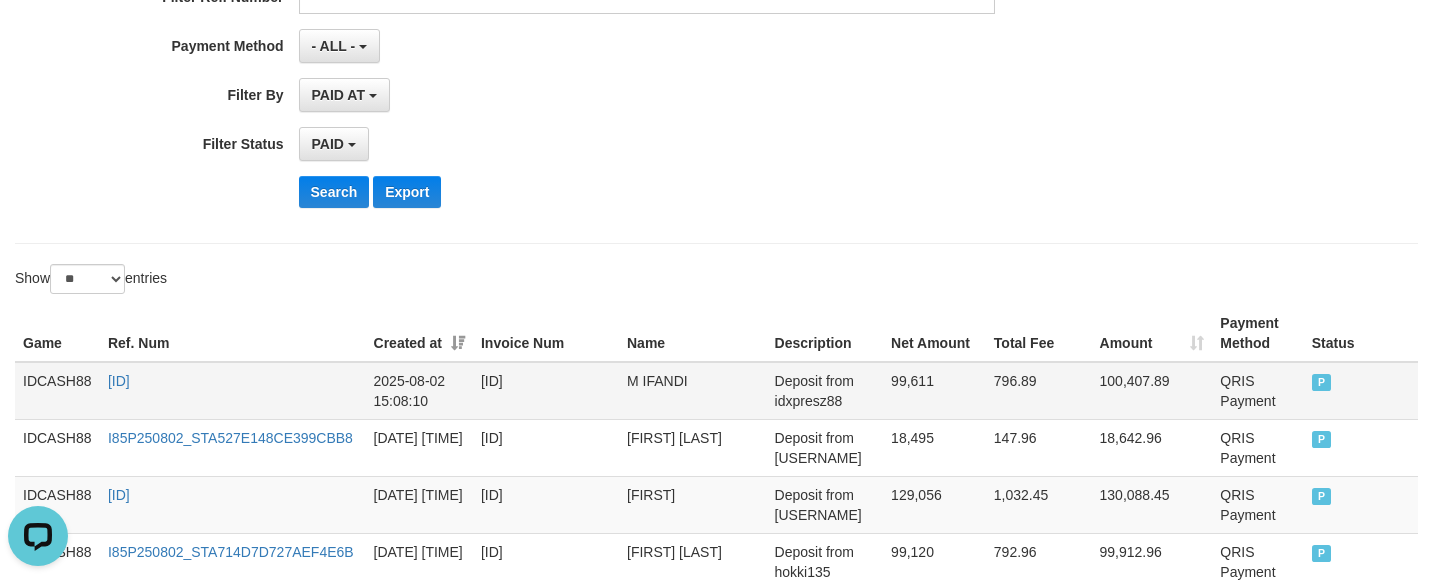 click on "IDCASH88" at bounding box center (57, 391) 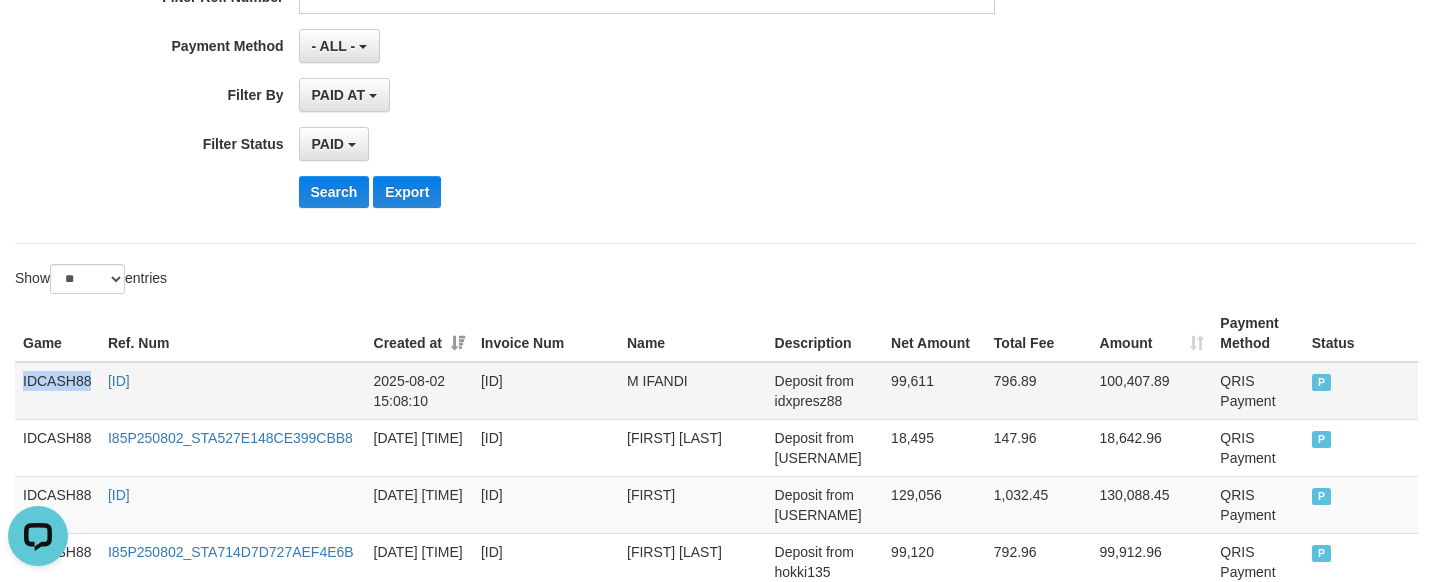 click on "IDCASH88" at bounding box center [57, 391] 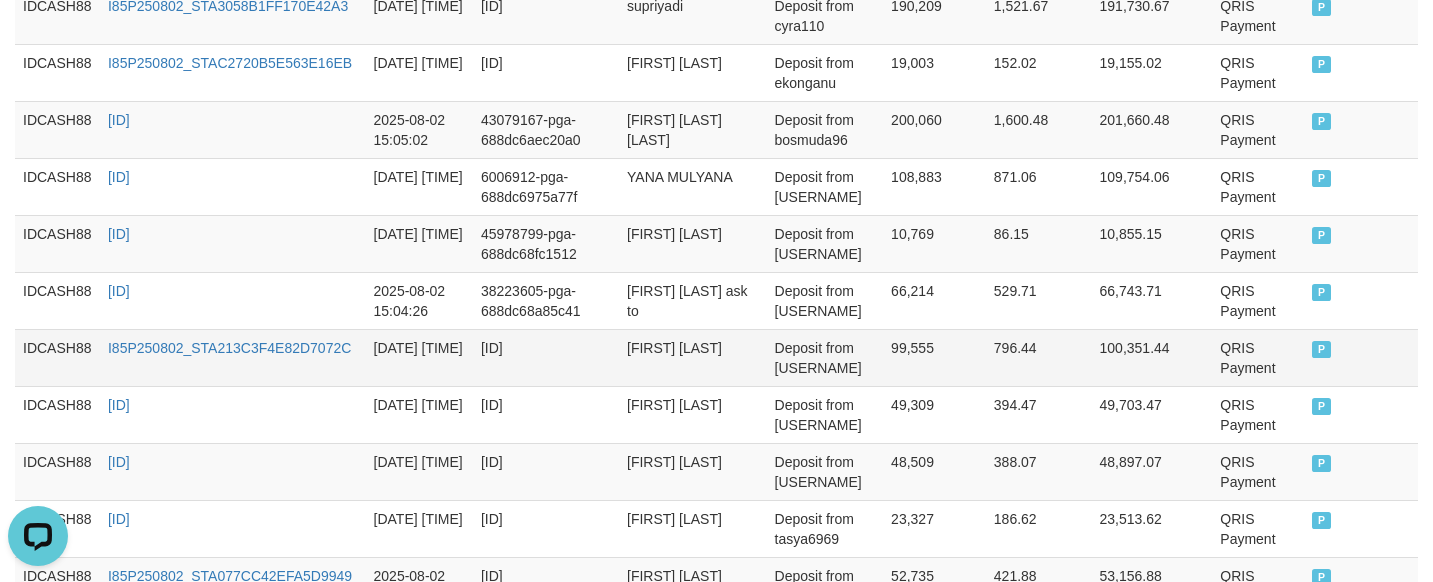 scroll, scrollTop: 2418, scrollLeft: 0, axis: vertical 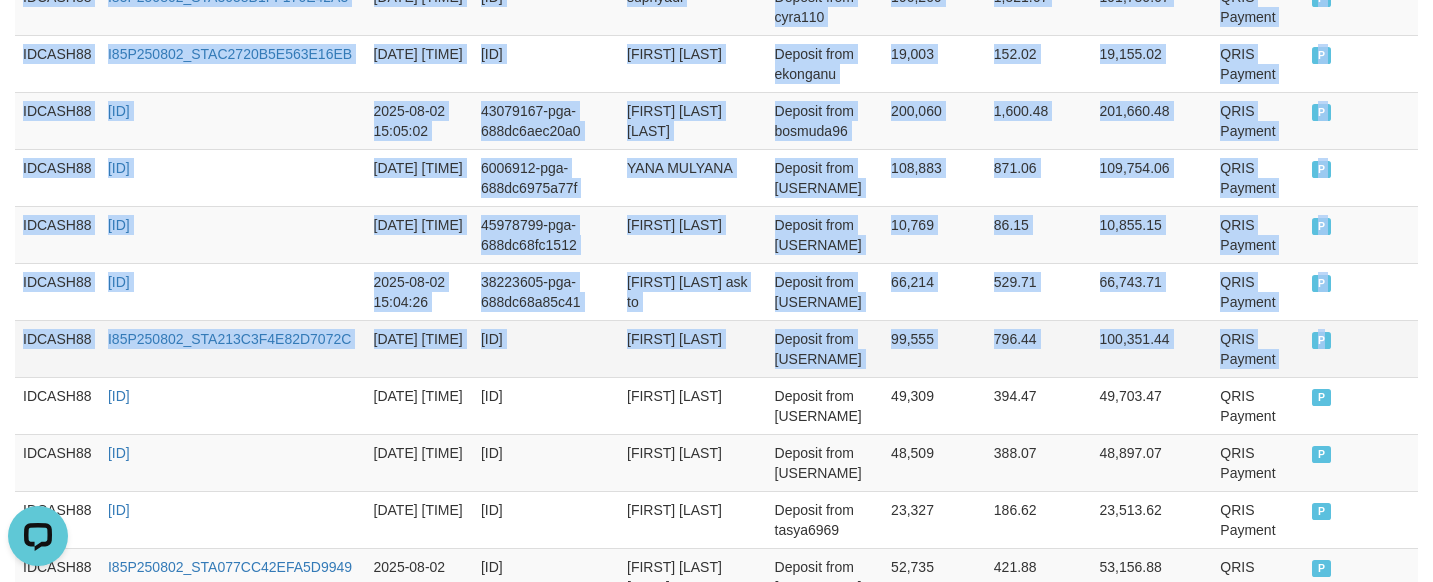 click on "P" at bounding box center [1322, 340] 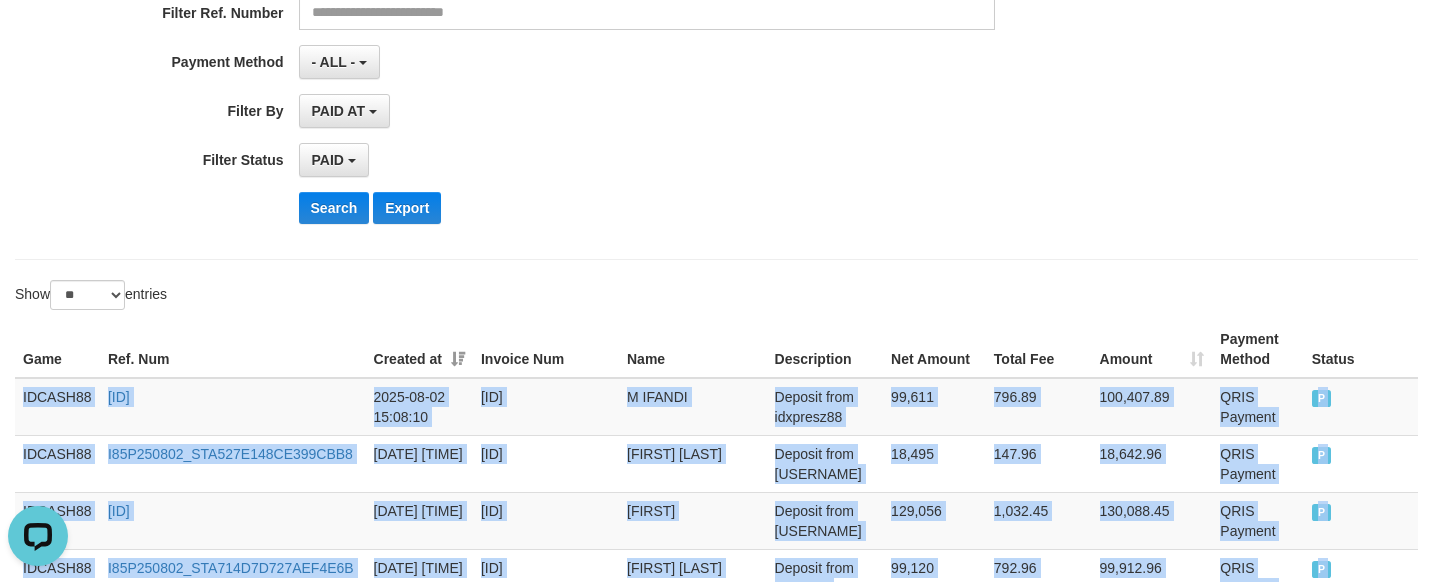 scroll, scrollTop: 418, scrollLeft: 0, axis: vertical 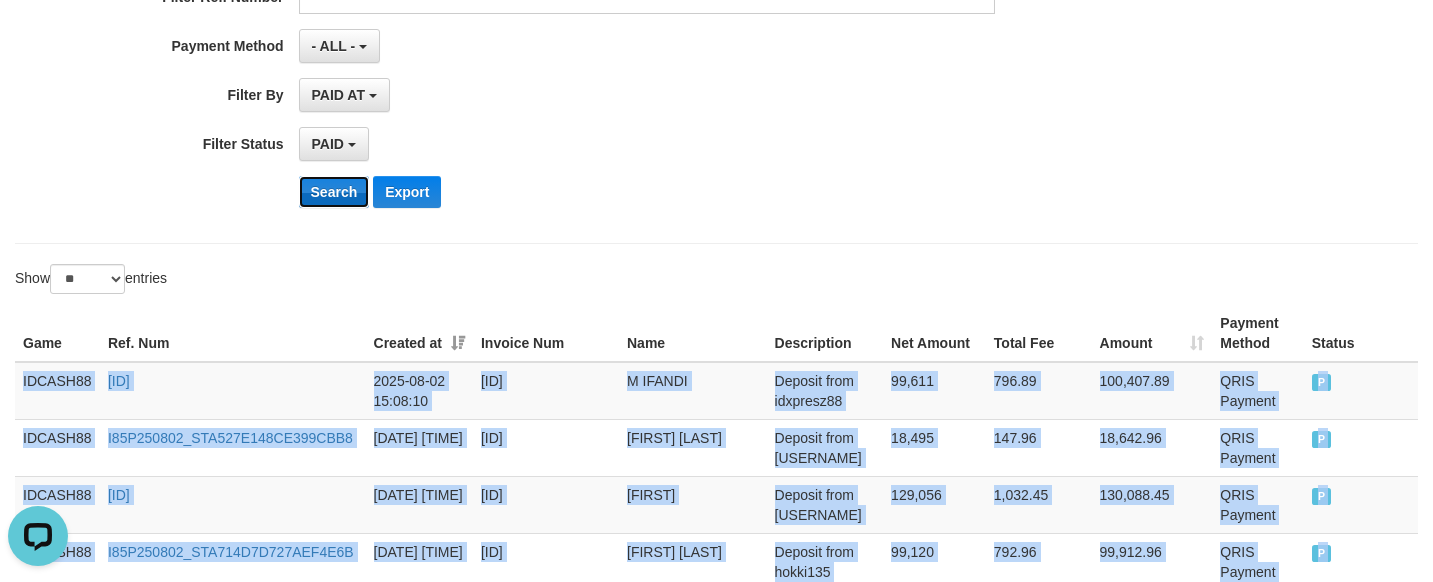 click on "Search" at bounding box center (334, 192) 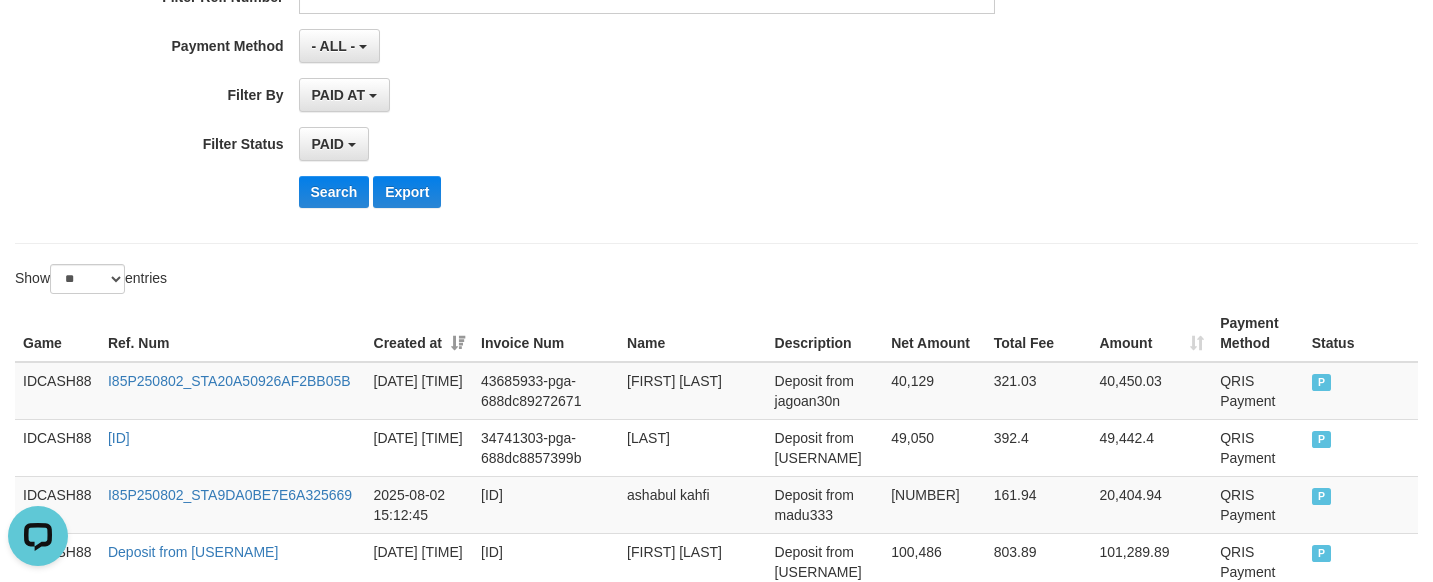 click on "Search
Export" at bounding box center (747, 192) 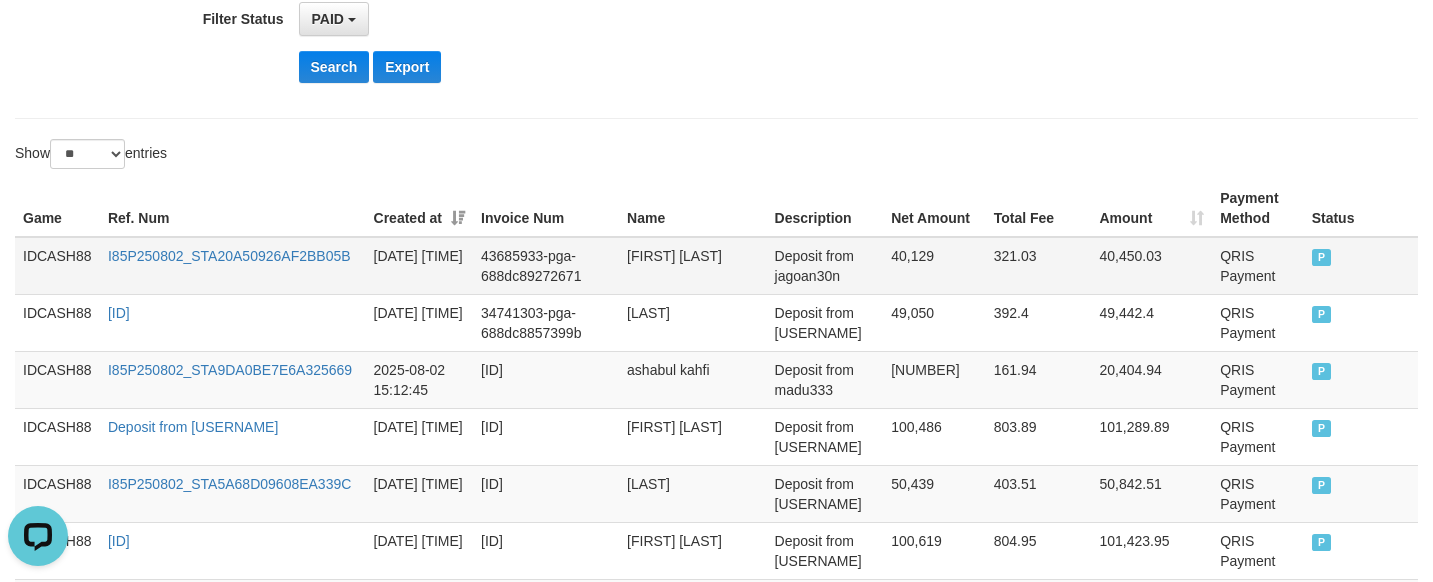 click on "IDCASH88" at bounding box center [57, 266] 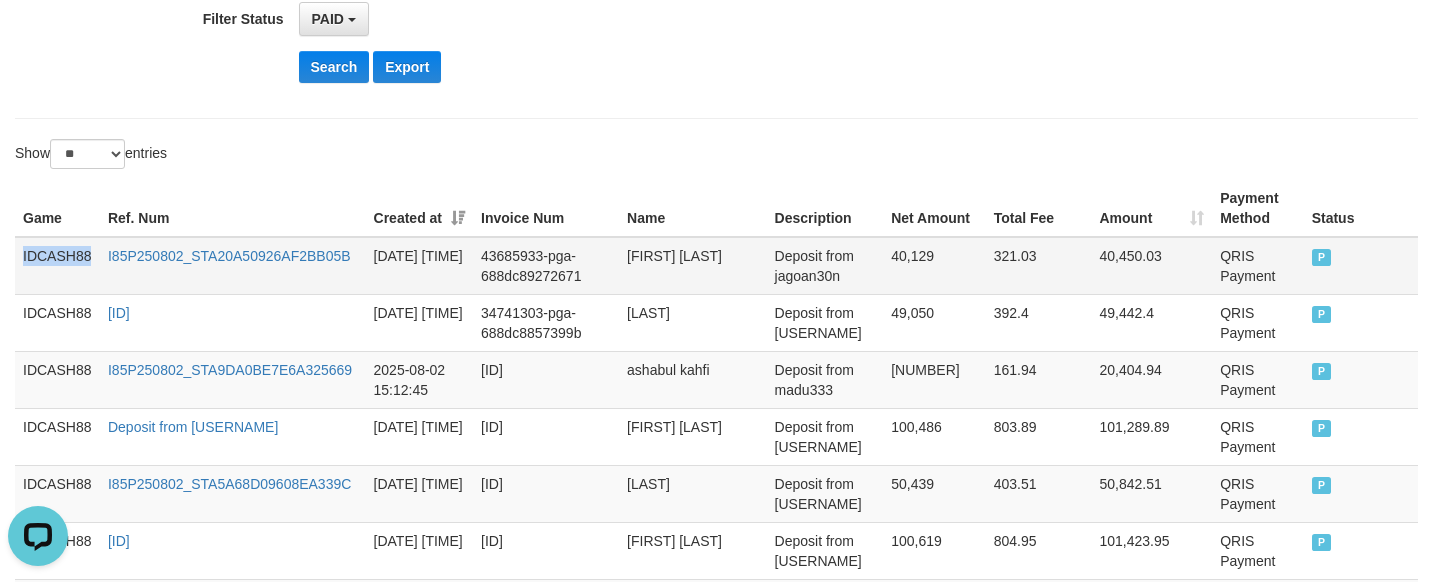 click on "IDCASH88" at bounding box center [57, 266] 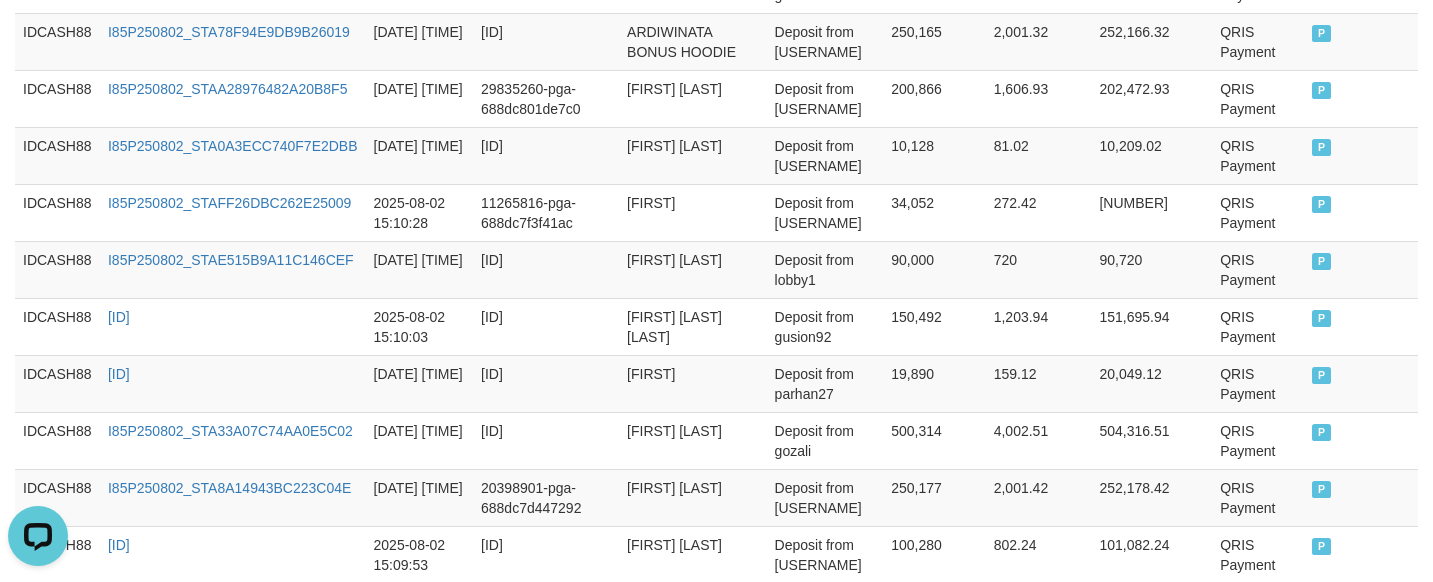 scroll, scrollTop: 2418, scrollLeft: 0, axis: vertical 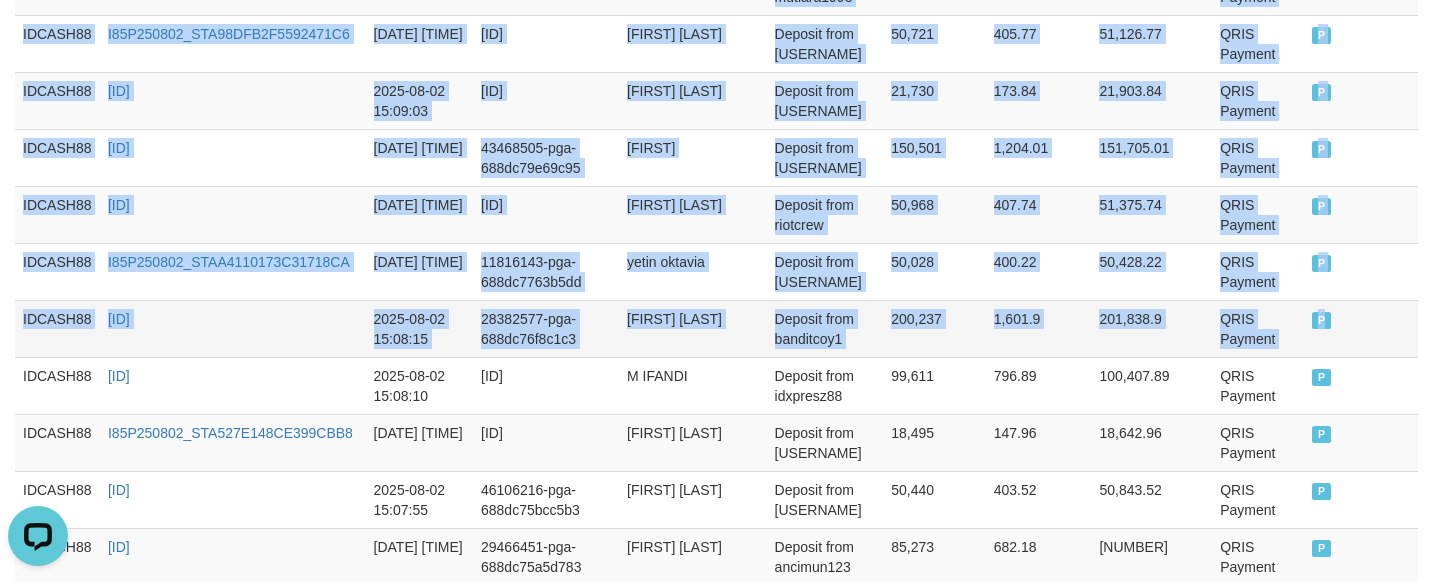 click on "P" at bounding box center (1361, 328) 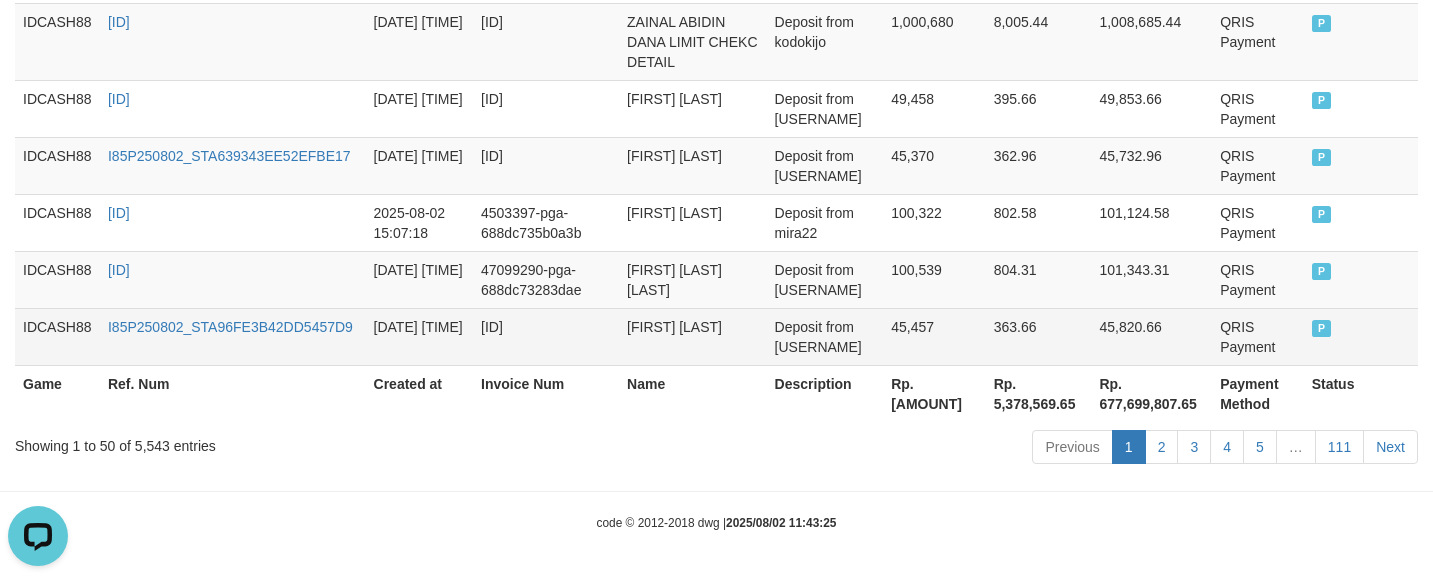 scroll, scrollTop: 3305, scrollLeft: 0, axis: vertical 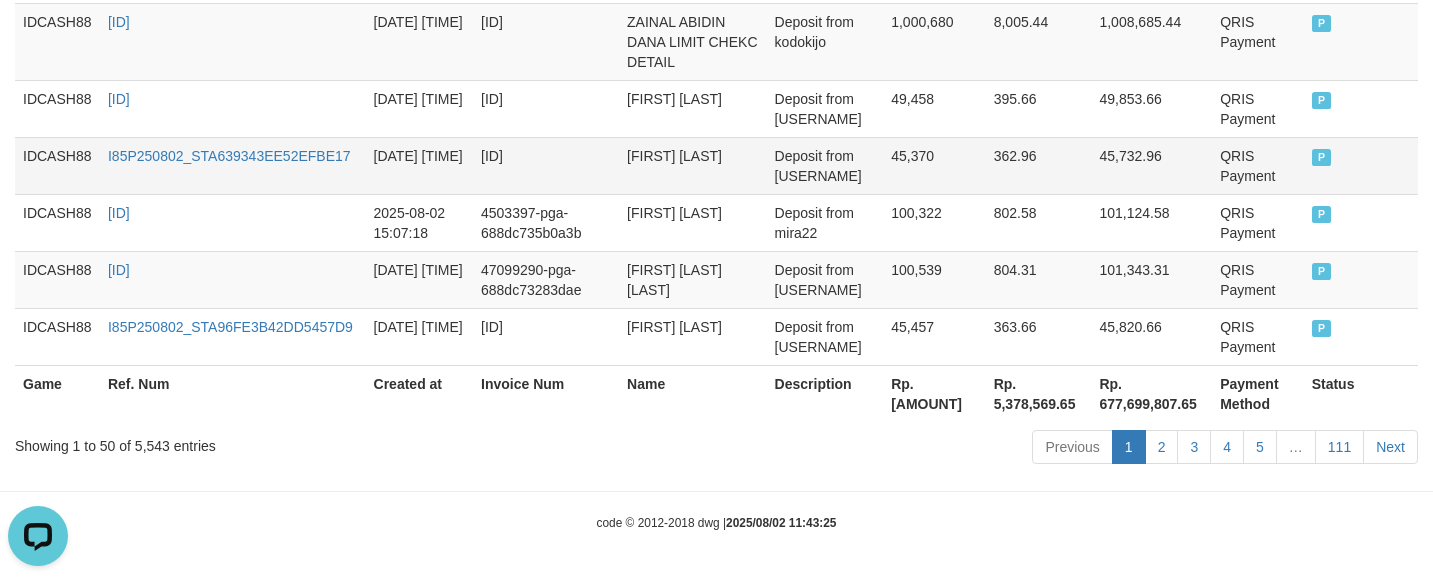 click on "[ID]" at bounding box center [546, 165] 